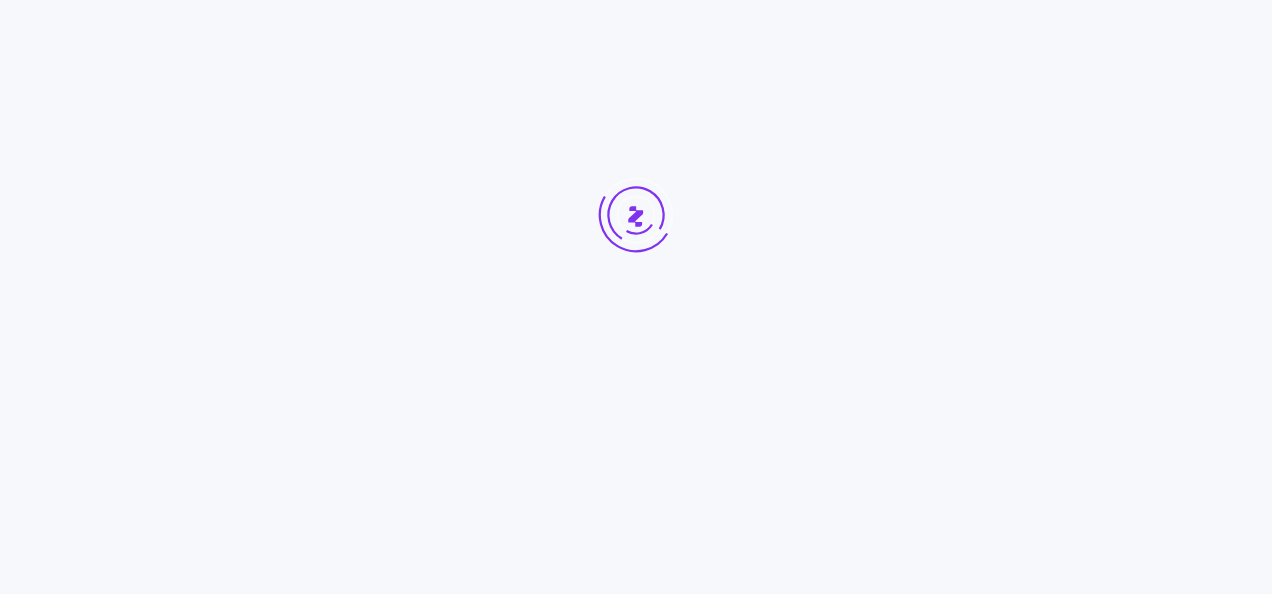 scroll, scrollTop: 0, scrollLeft: 0, axis: both 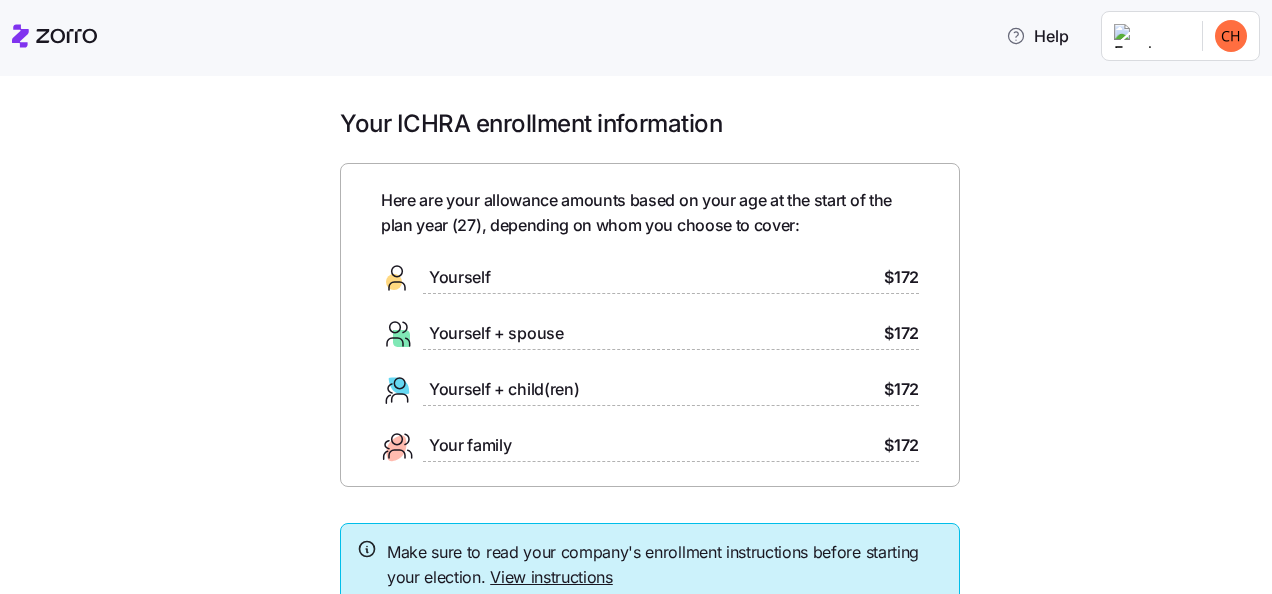 click on "Yourself" at bounding box center (435, 278) 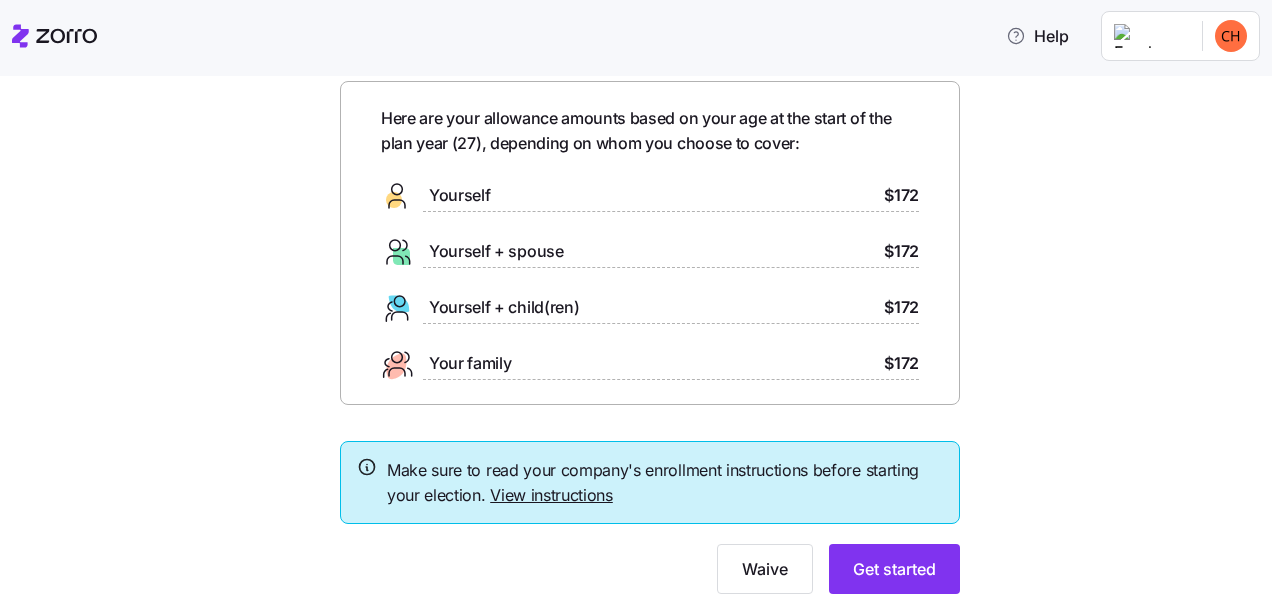 scroll, scrollTop: 153, scrollLeft: 0, axis: vertical 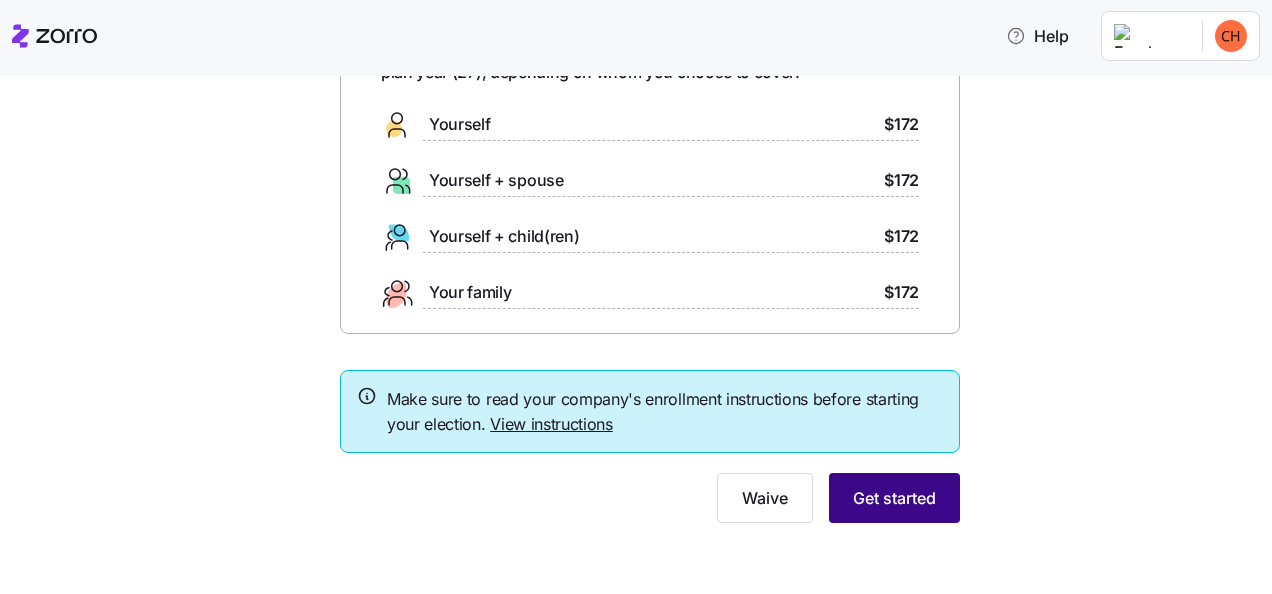 click on "Get started" at bounding box center [894, 498] 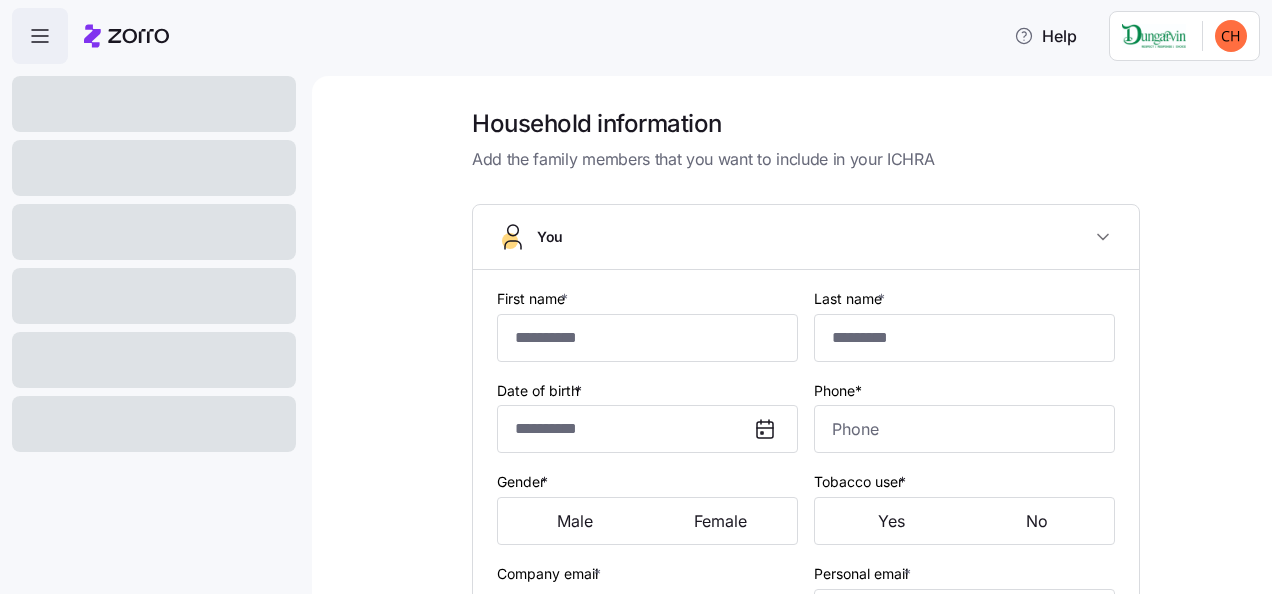 type on "*****" 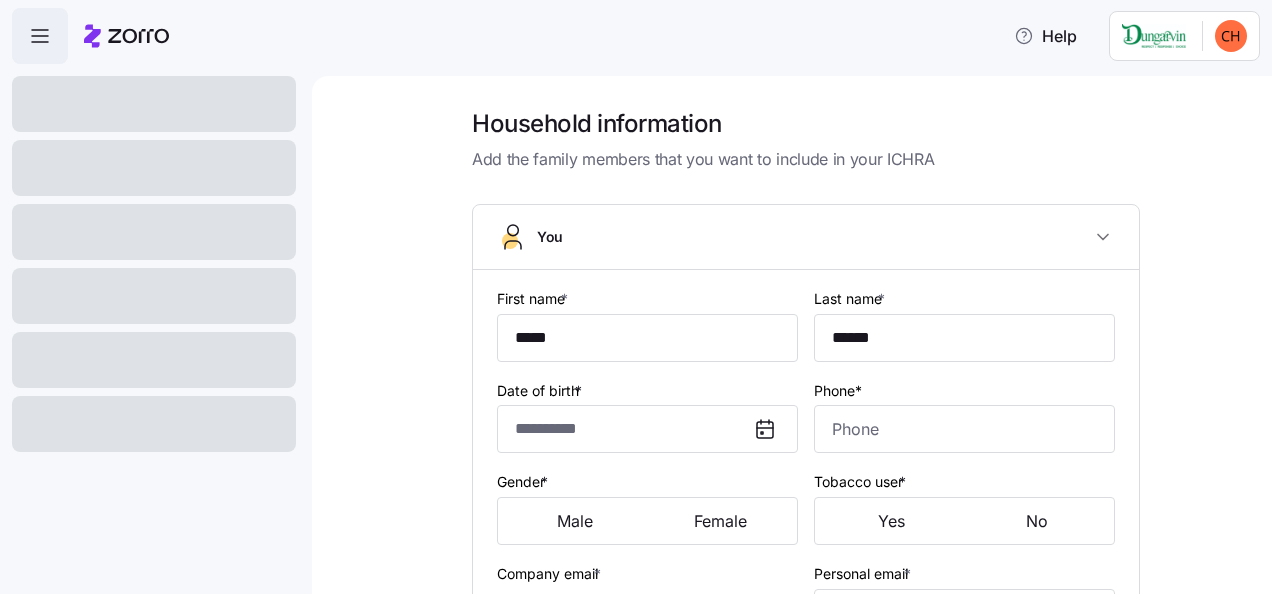 type on "**********" 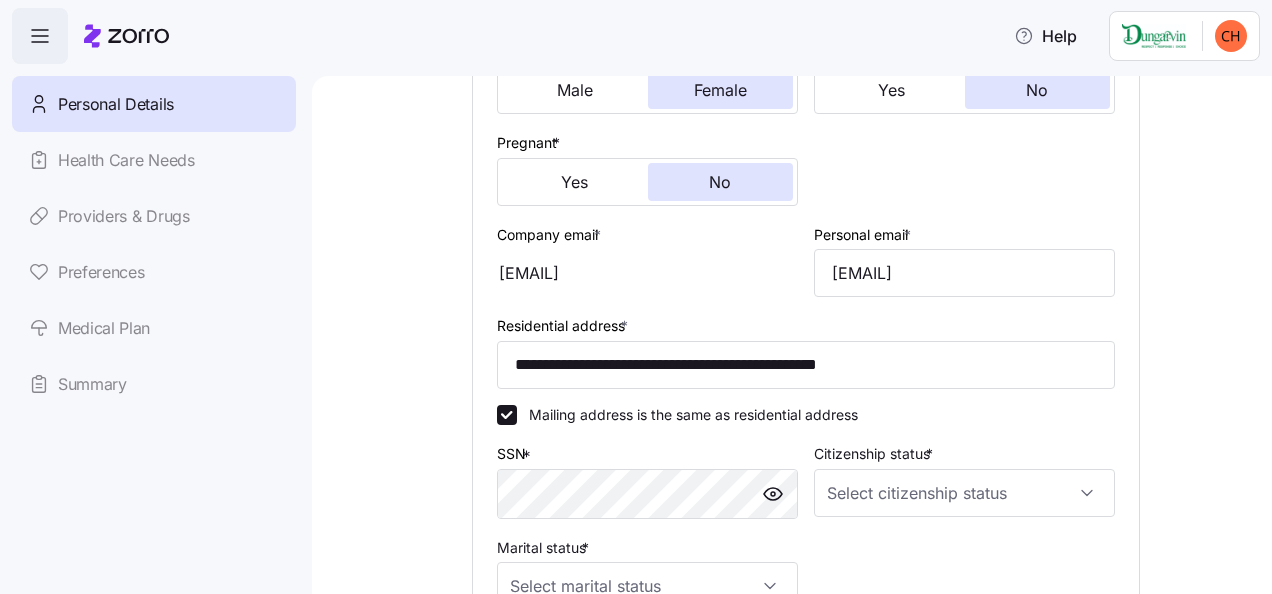 scroll, scrollTop: 500, scrollLeft: 0, axis: vertical 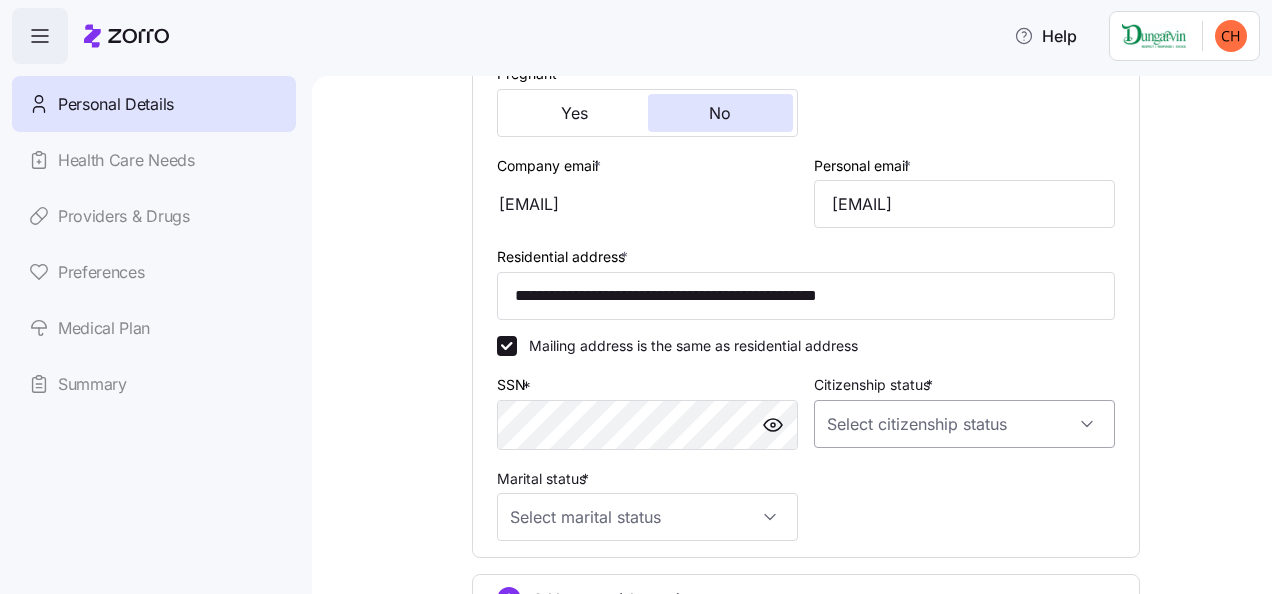 click on "Citizenship status  *" at bounding box center (964, 424) 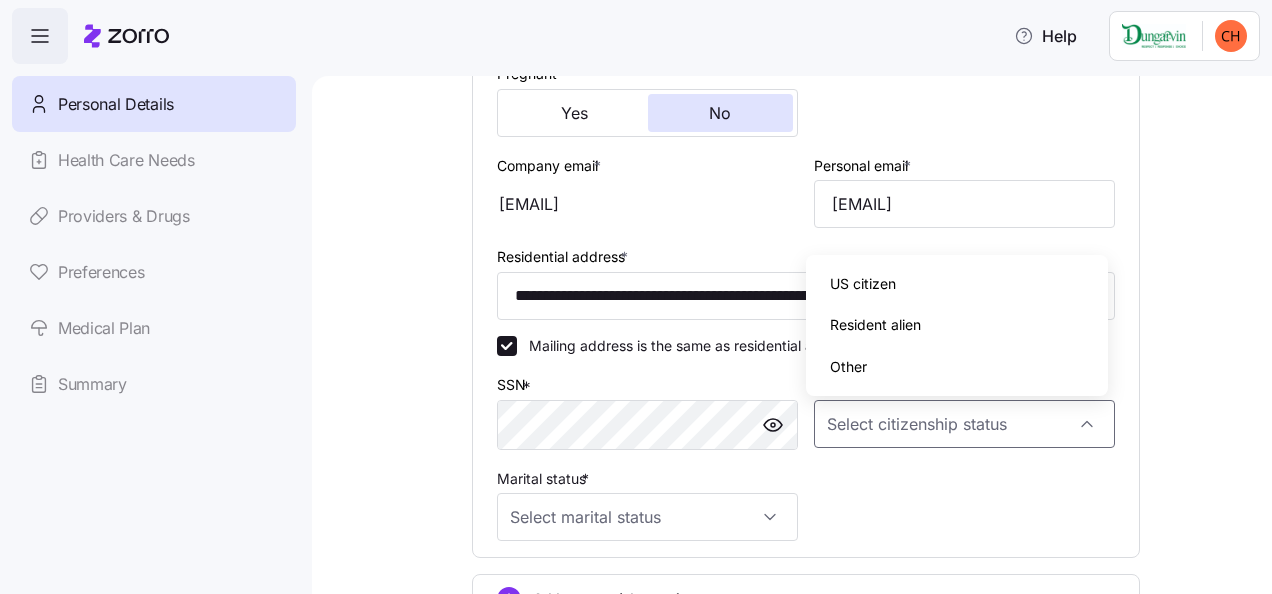 click on "US citizen" at bounding box center [863, 284] 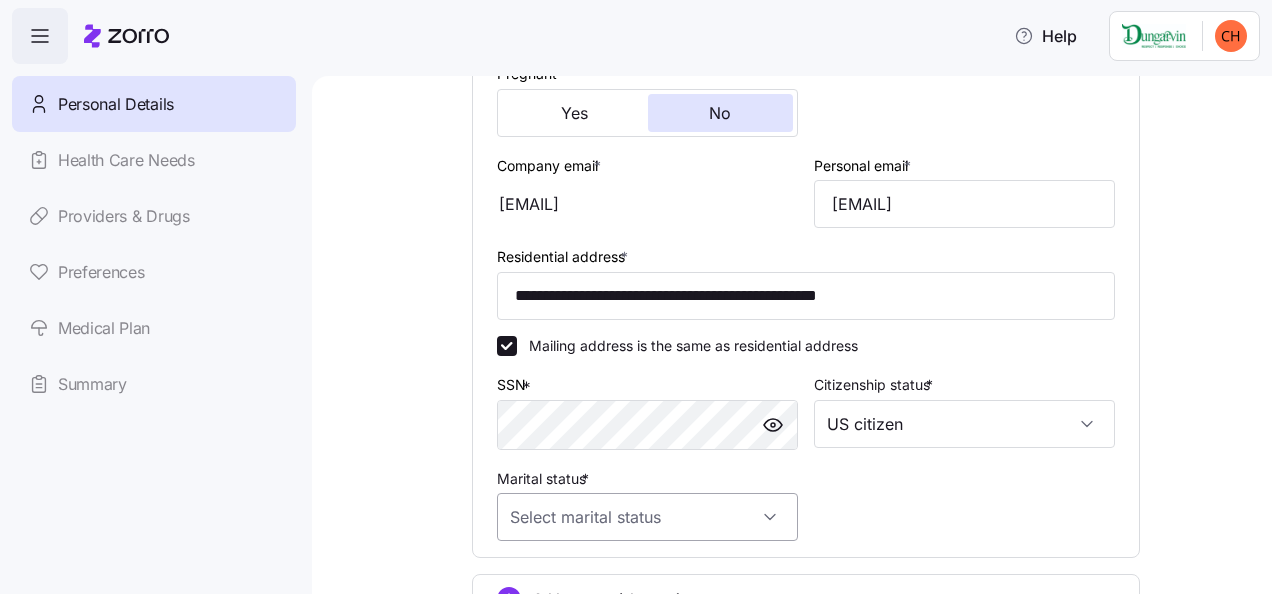 click on "Marital status  *" at bounding box center (647, 517) 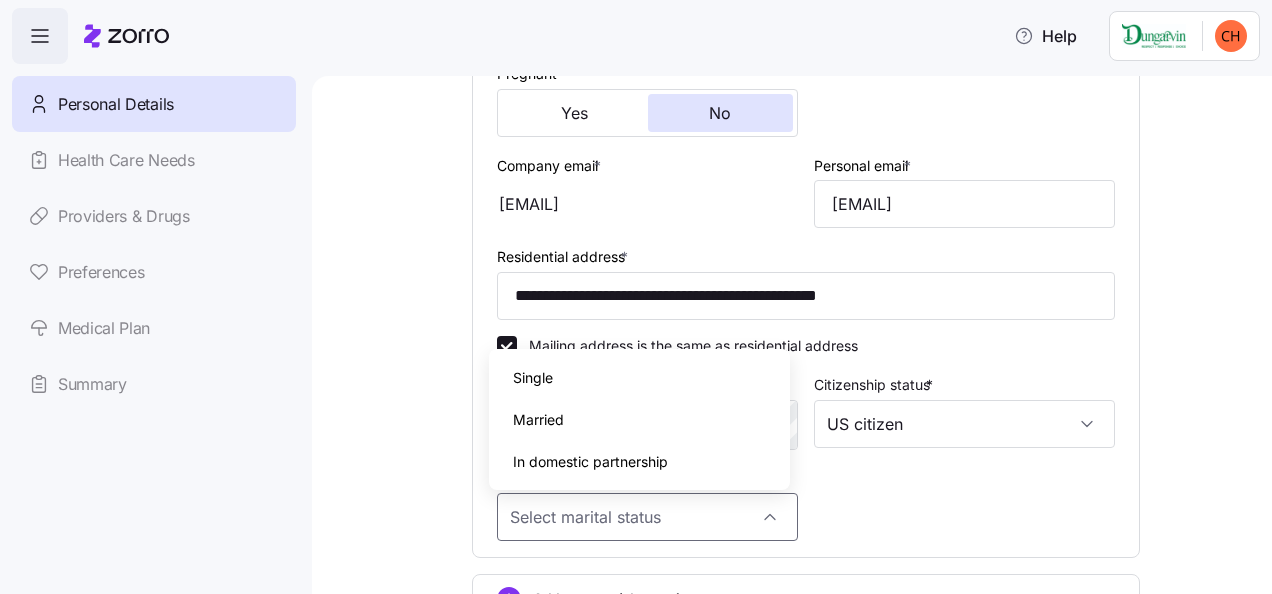 click on "Single" at bounding box center [639, 378] 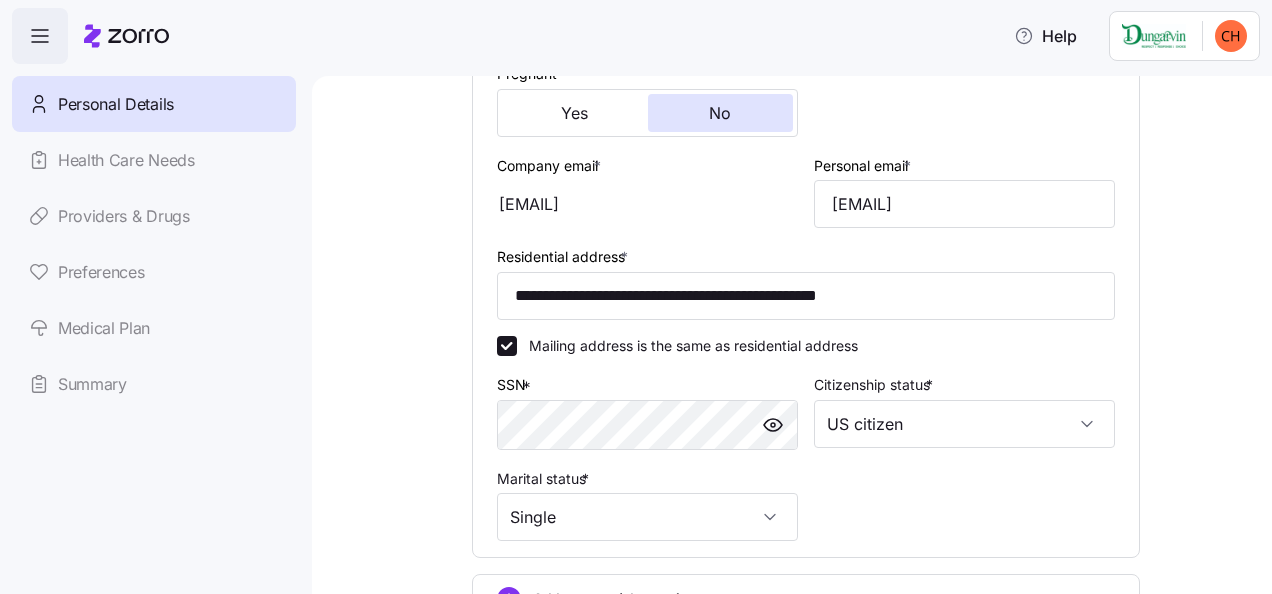 scroll, scrollTop: 736, scrollLeft: 0, axis: vertical 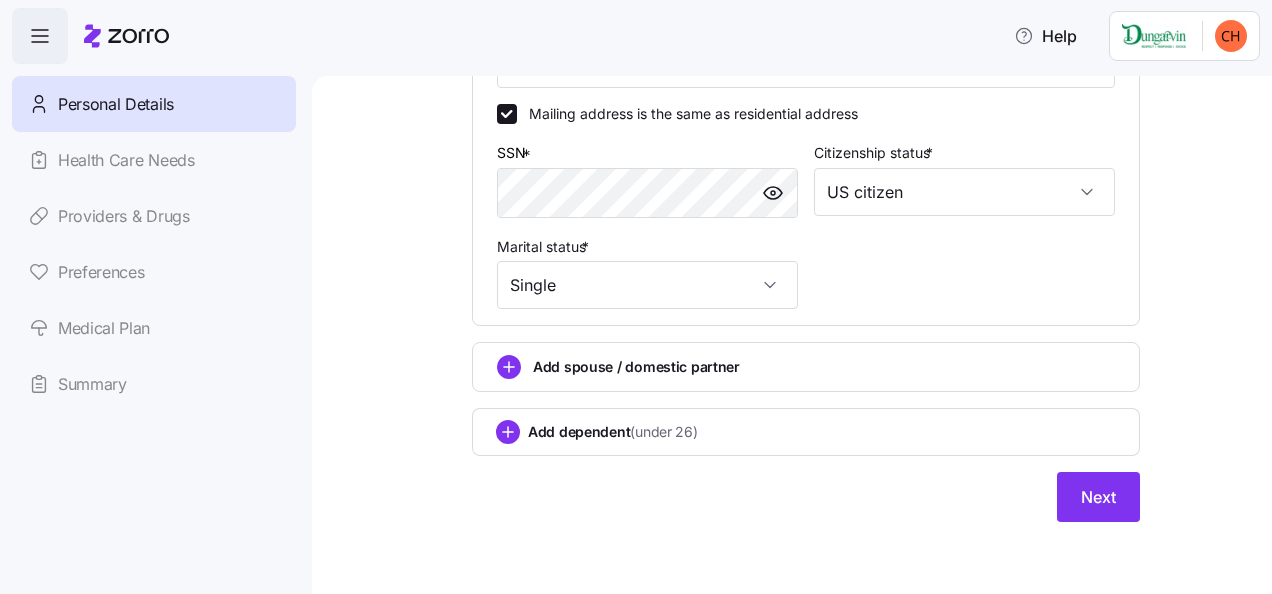 click on "Marital status  * Single" at bounding box center (647, 272) 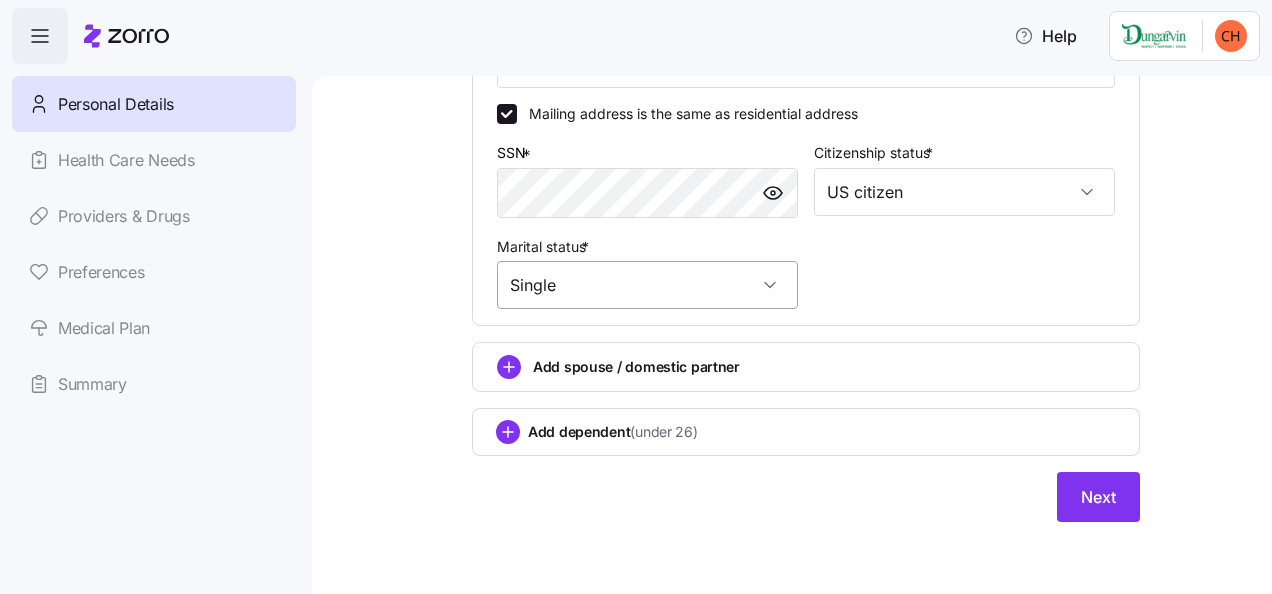 click on "Single" at bounding box center [647, 285] 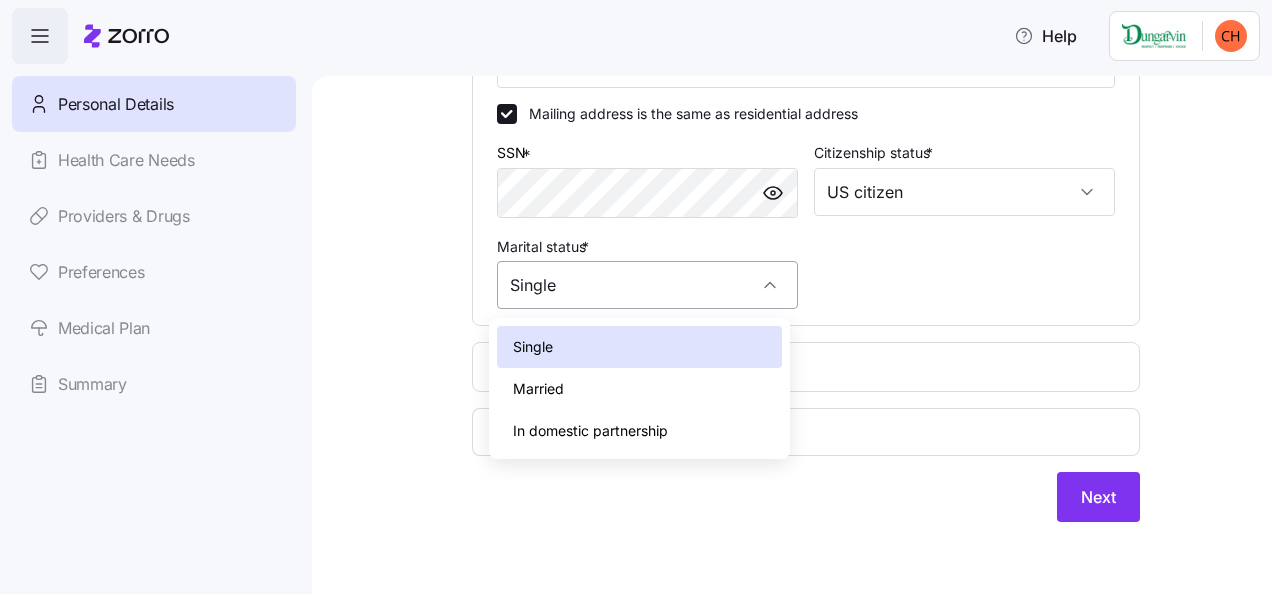 click on "Single" at bounding box center (647, 285) 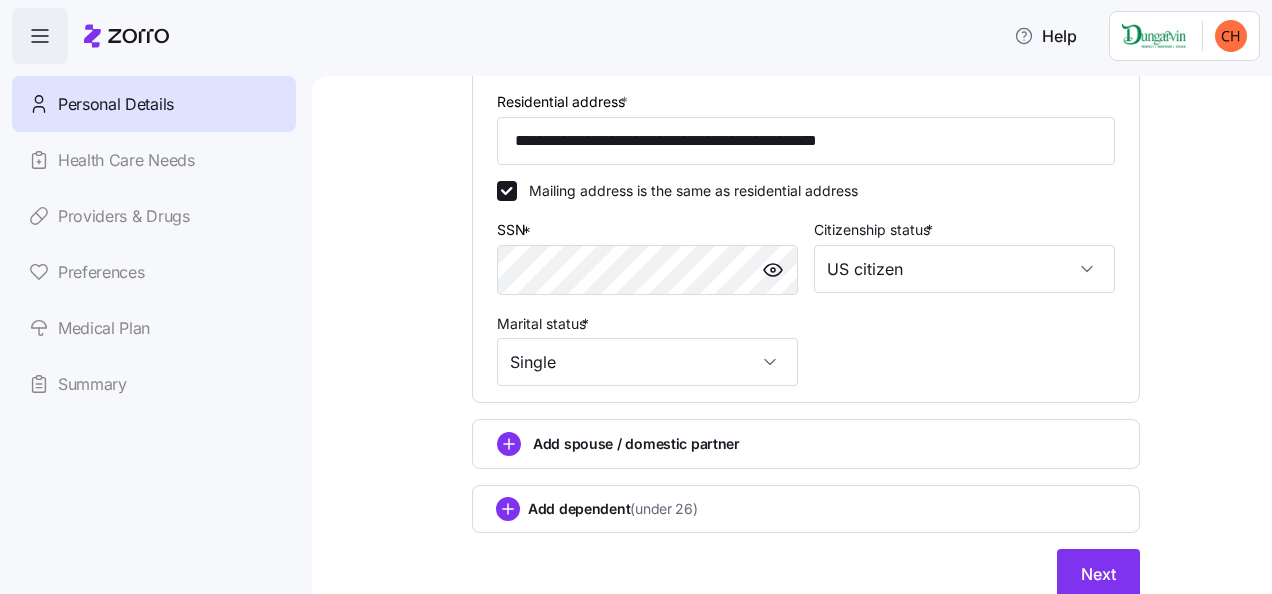 scroll, scrollTop: 736, scrollLeft: 0, axis: vertical 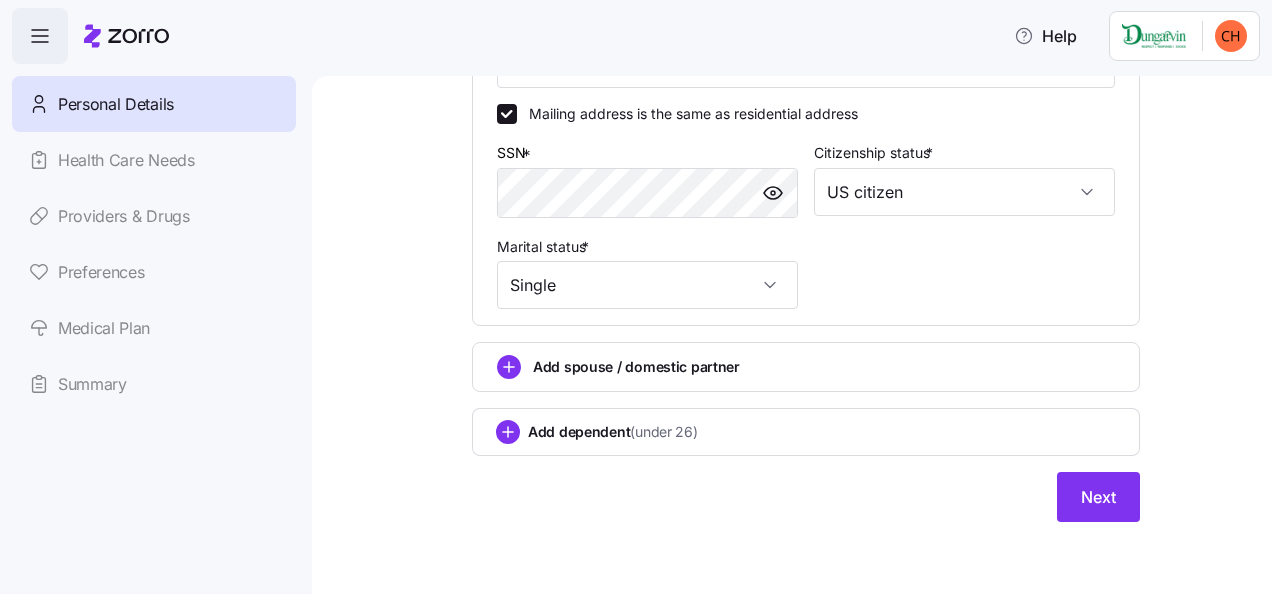 click on "Add dependent  (under 26)" at bounding box center [806, 432] 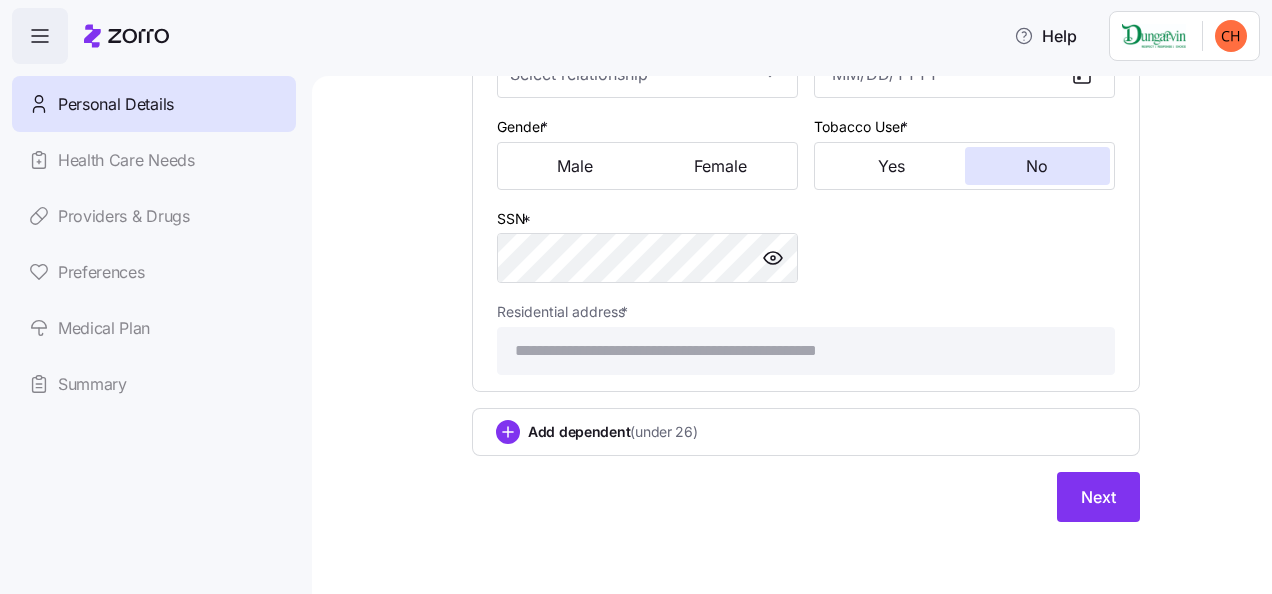 scroll, scrollTop: 898, scrollLeft: 0, axis: vertical 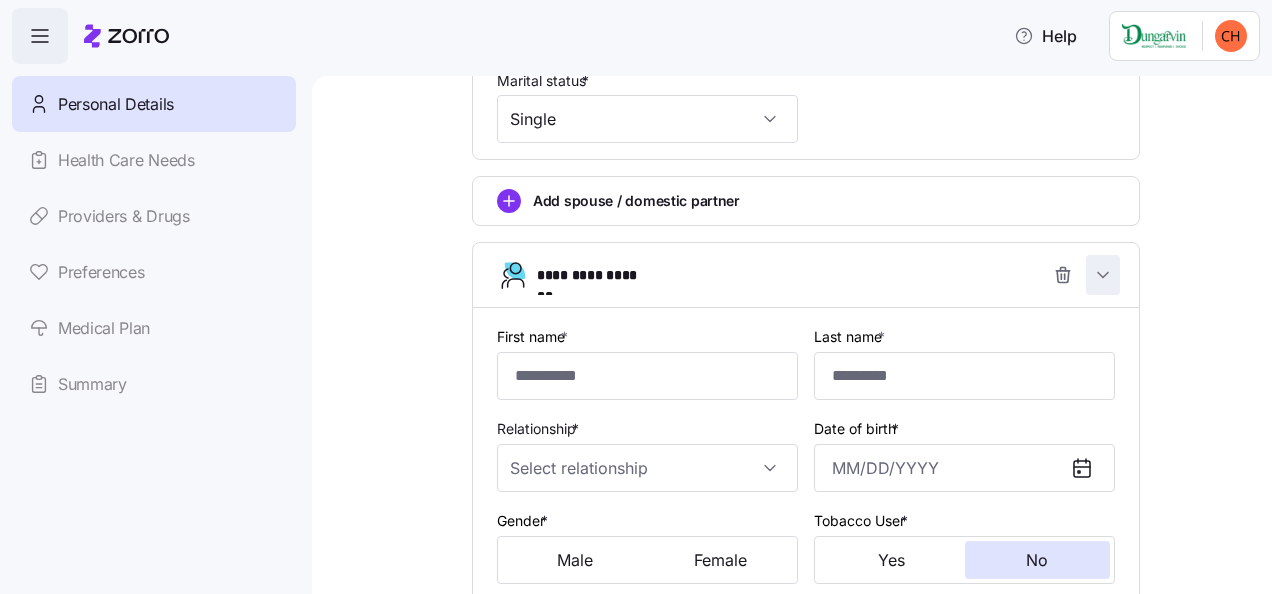 click 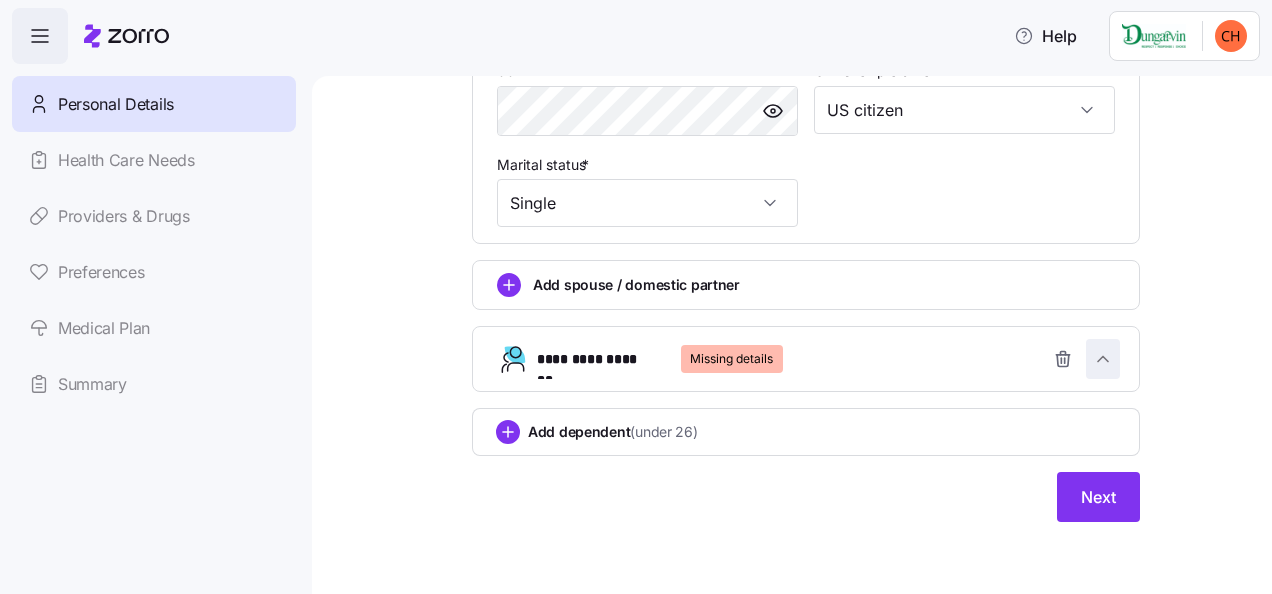 scroll, scrollTop: 817, scrollLeft: 0, axis: vertical 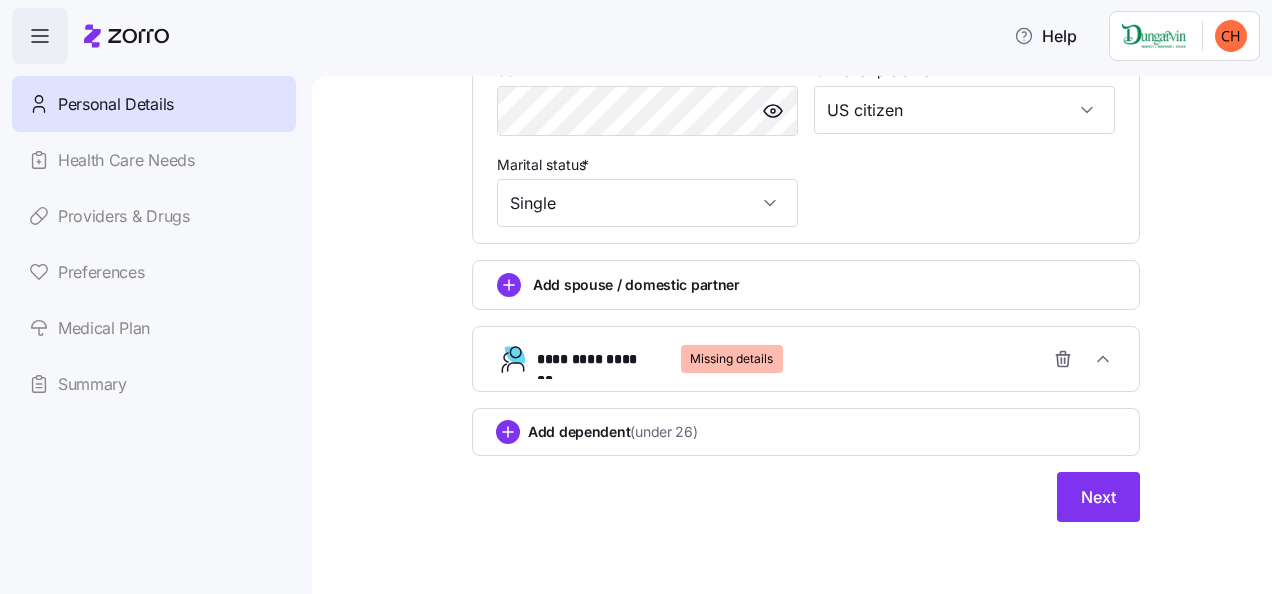click on "**********" at bounding box center (806, 359) 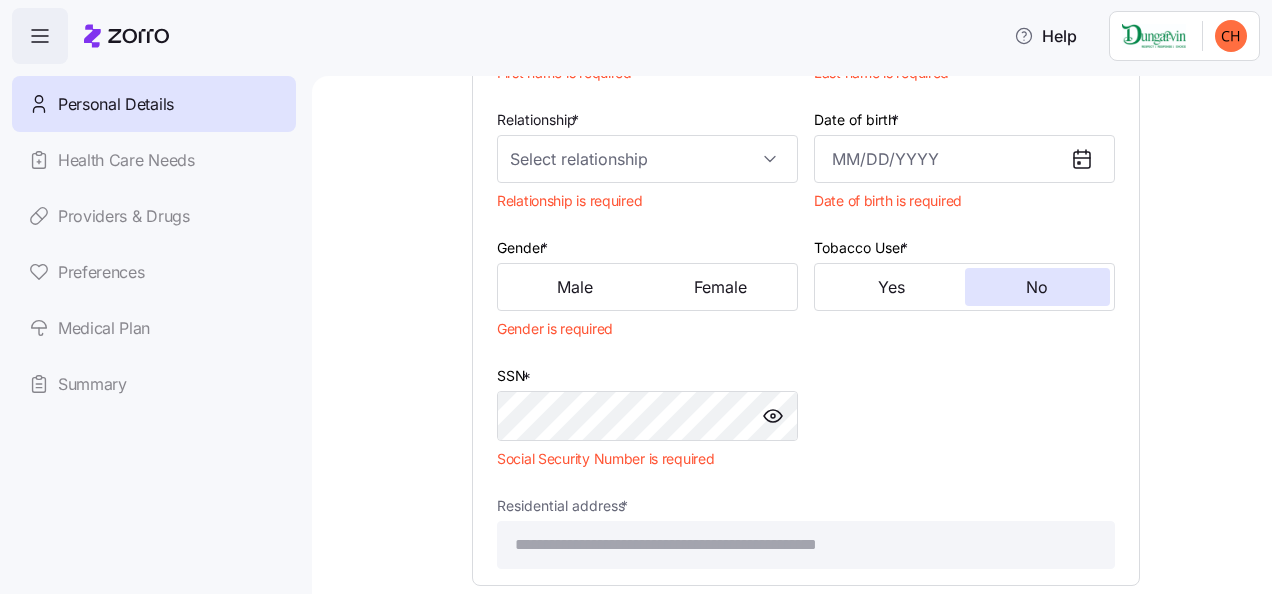 scroll, scrollTop: 843, scrollLeft: 0, axis: vertical 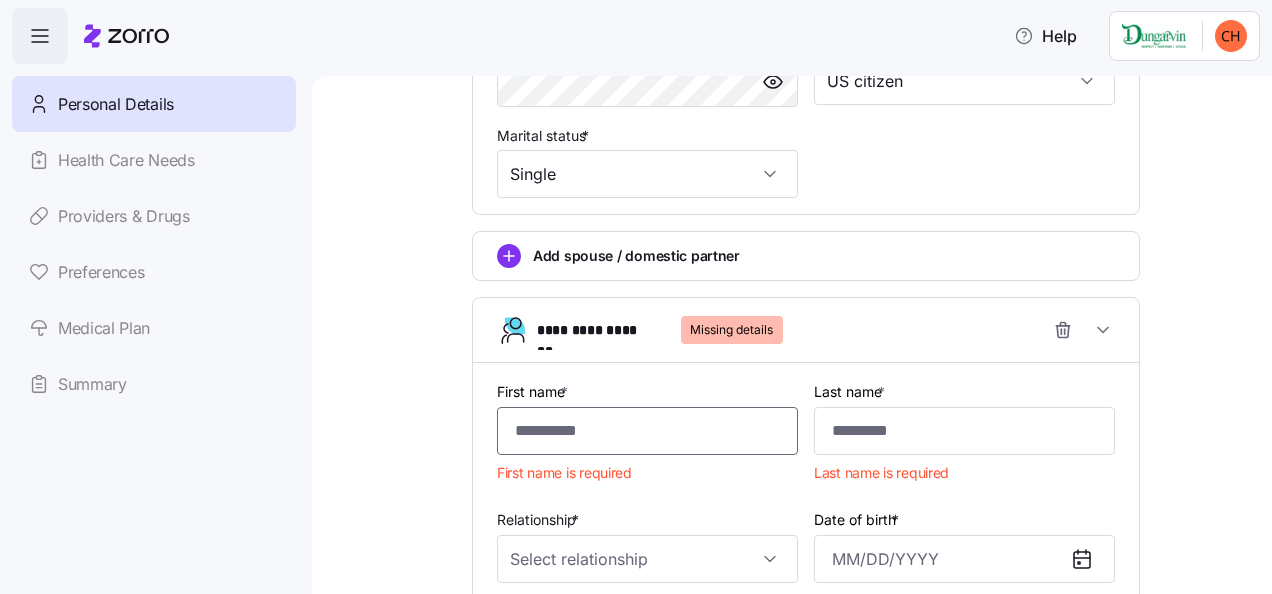 click on "First name  *" at bounding box center (647, 431) 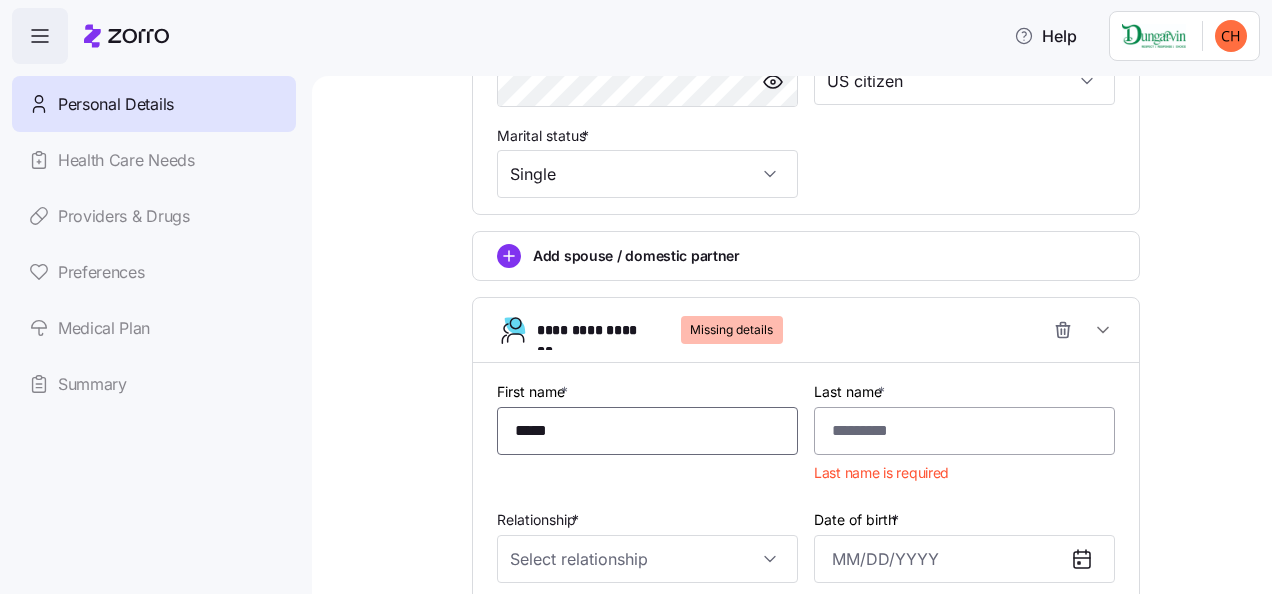 type on "*****" 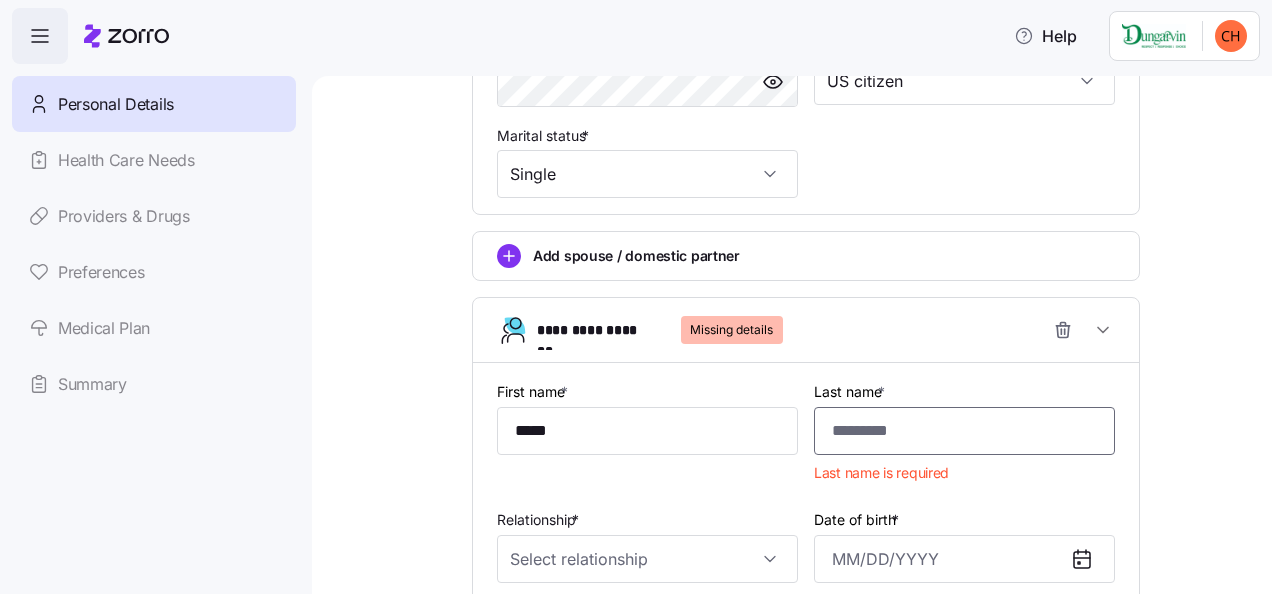 click on "Last name  *" at bounding box center (964, 431) 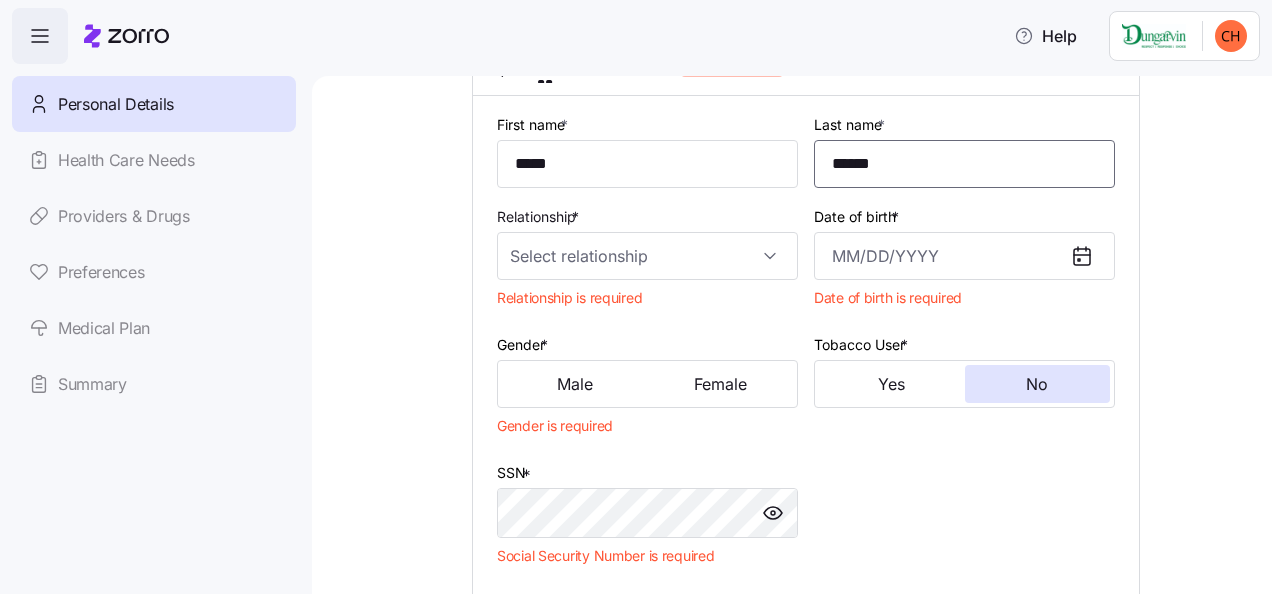 scroll, scrollTop: 1143, scrollLeft: 0, axis: vertical 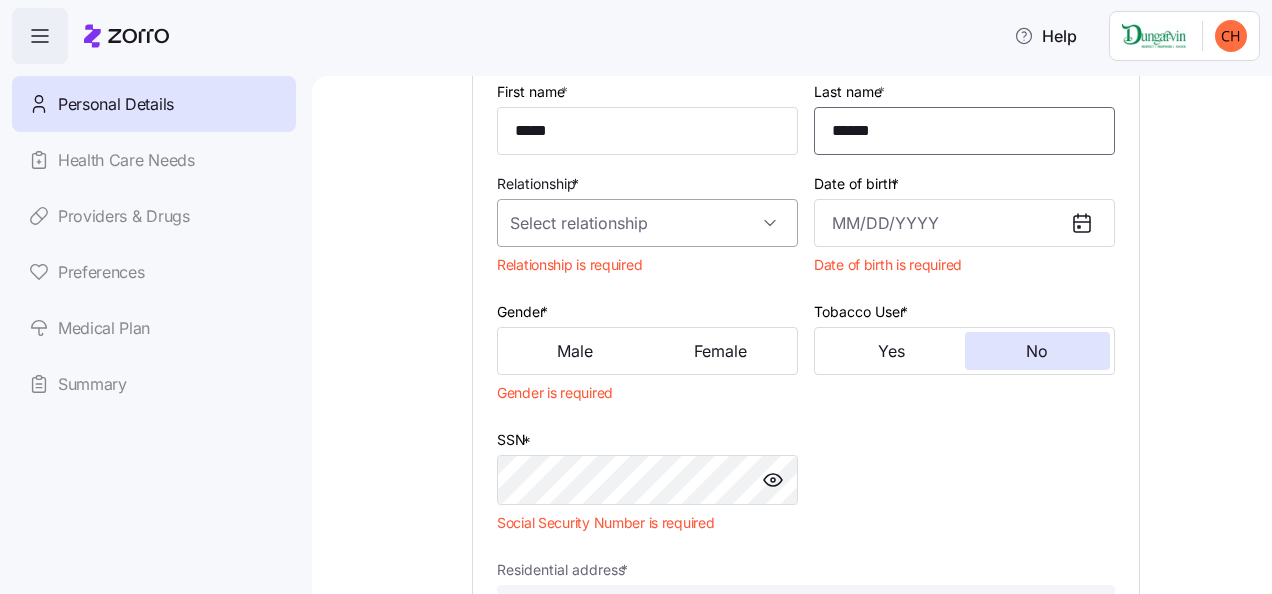 type on "******" 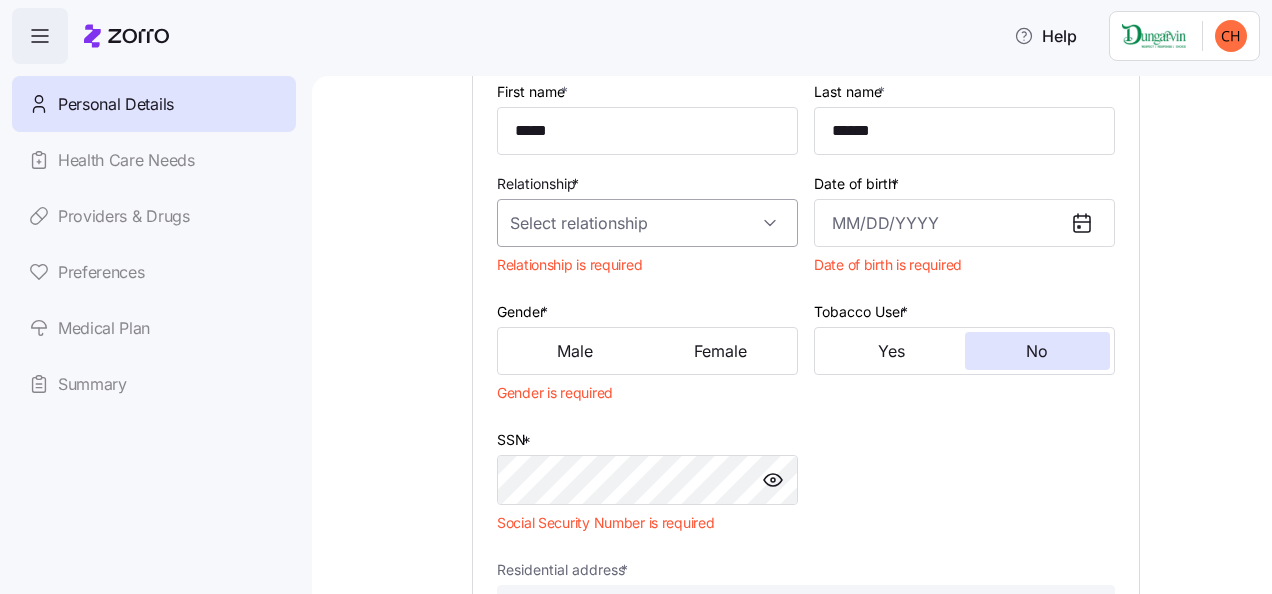 click on "Relationship  *" at bounding box center (647, 223) 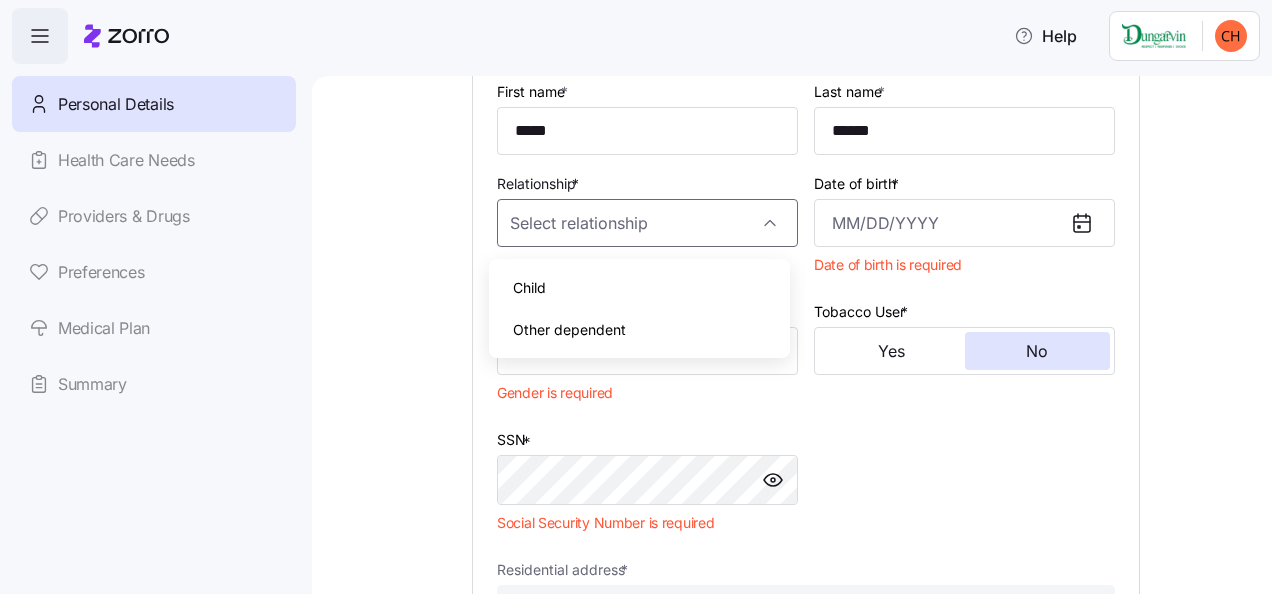 click on "Child" at bounding box center [639, 288] 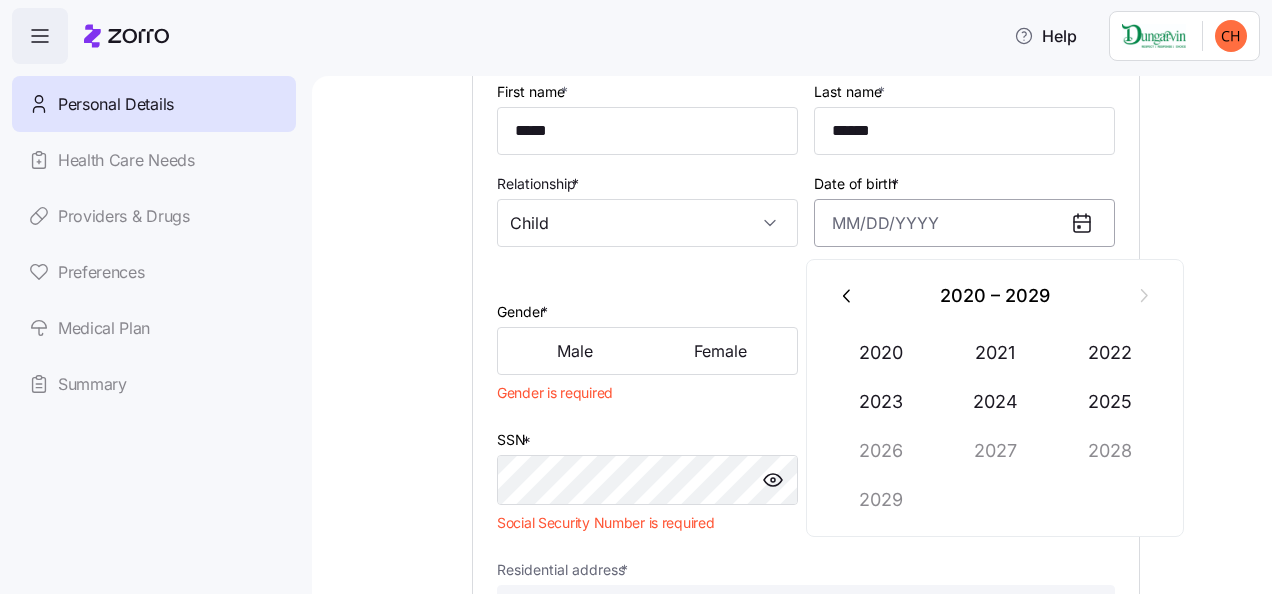 click on "Date of birth  *" at bounding box center [964, 223] 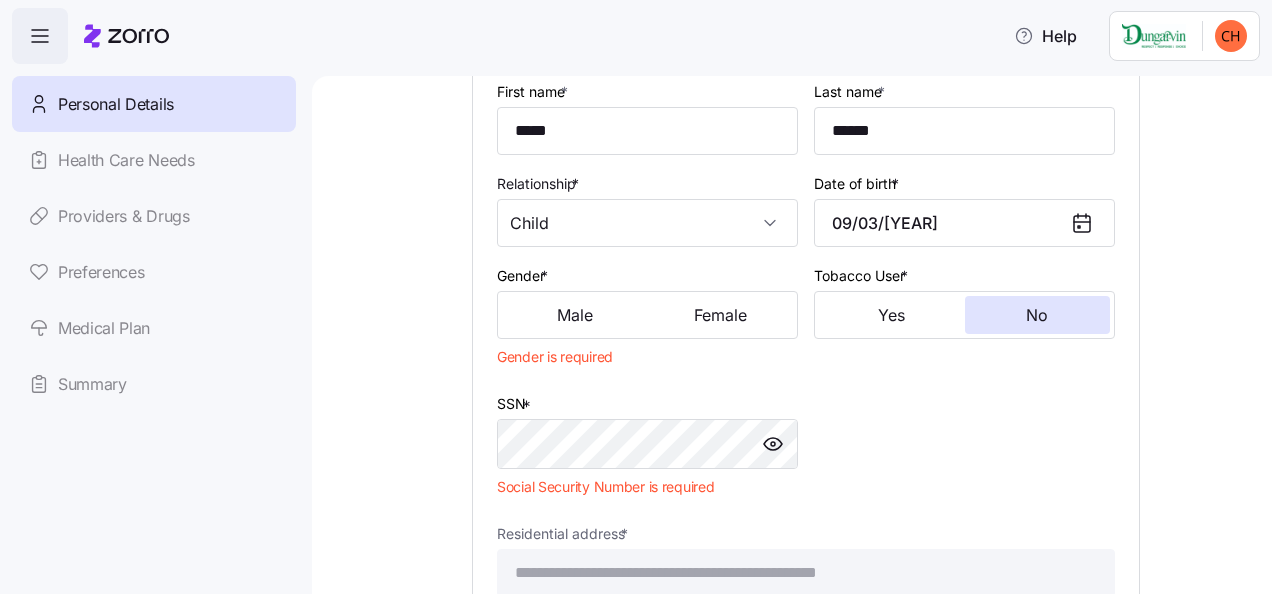 type on "[MONTH] [DAY], [YEAR]" 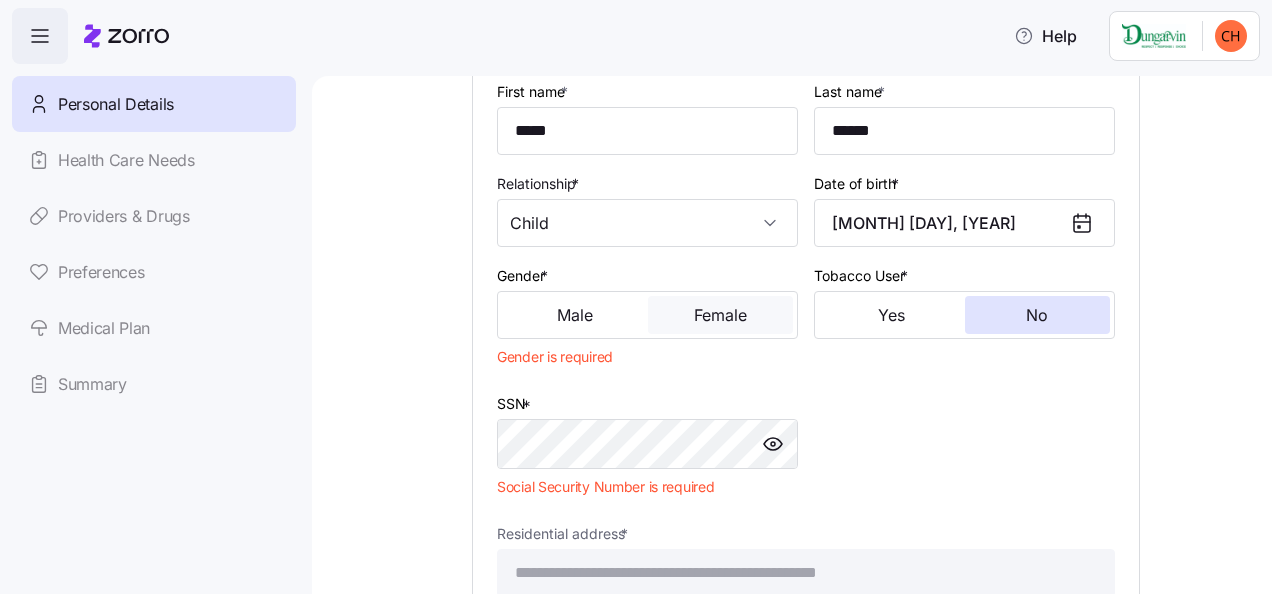 drag, startPoint x: 704, startPoint y: 290, endPoint x: 705, endPoint y: 306, distance: 16.03122 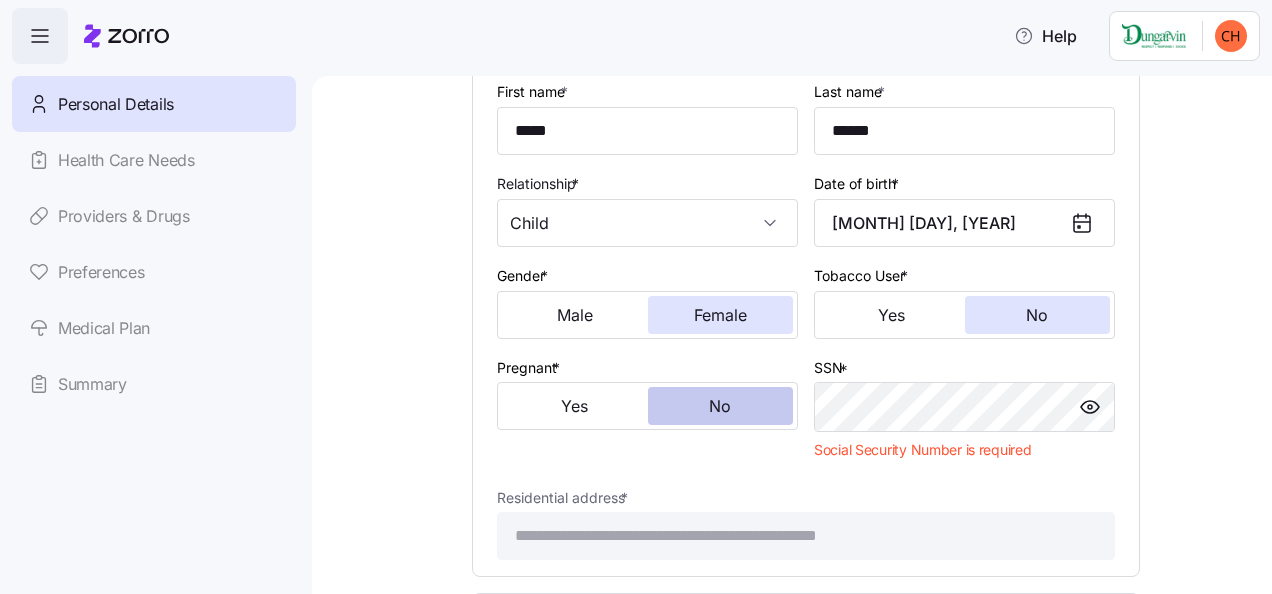 click on "No" at bounding box center (721, 406) 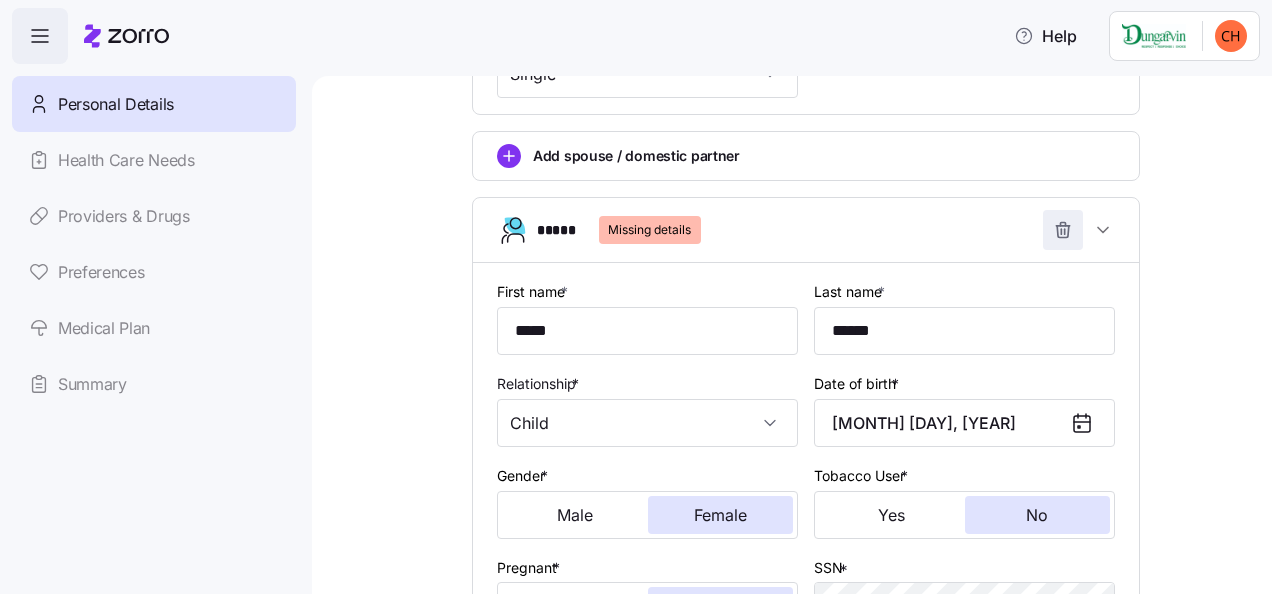 click at bounding box center [1063, 230] 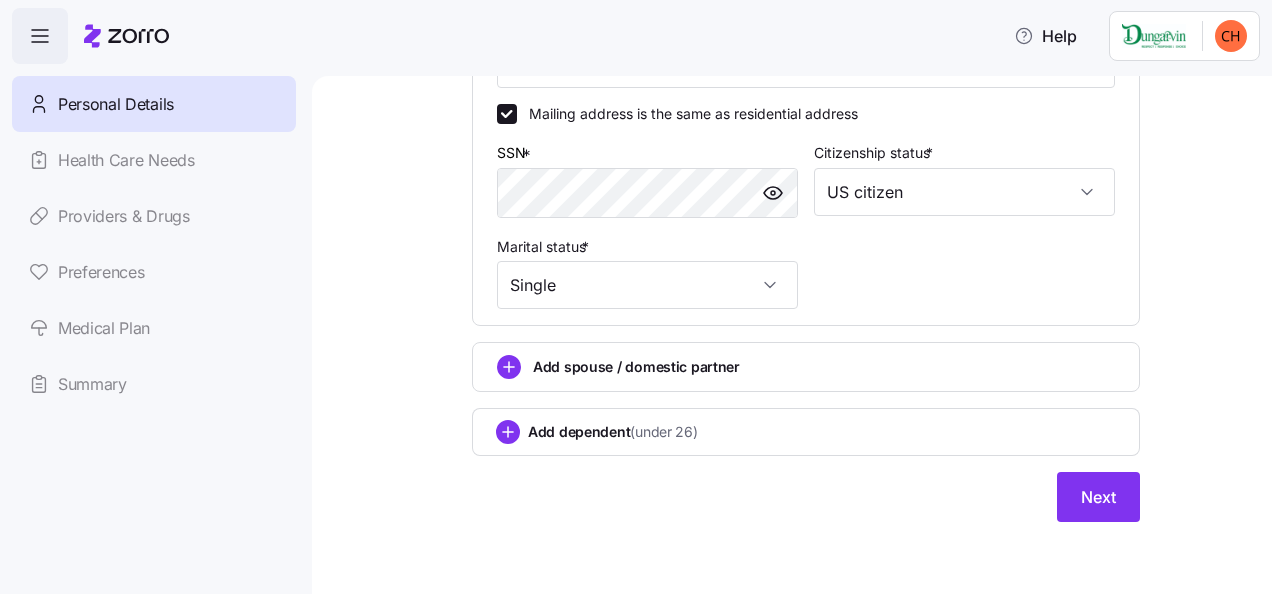 scroll, scrollTop: 736, scrollLeft: 0, axis: vertical 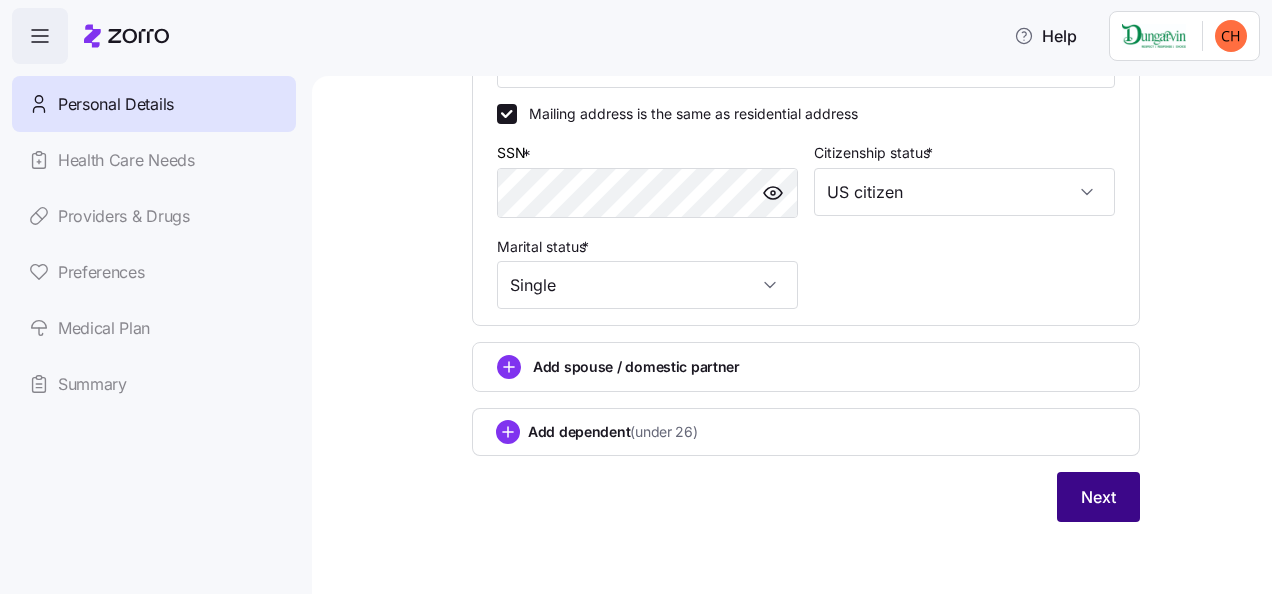 click on "Next" at bounding box center [1098, 497] 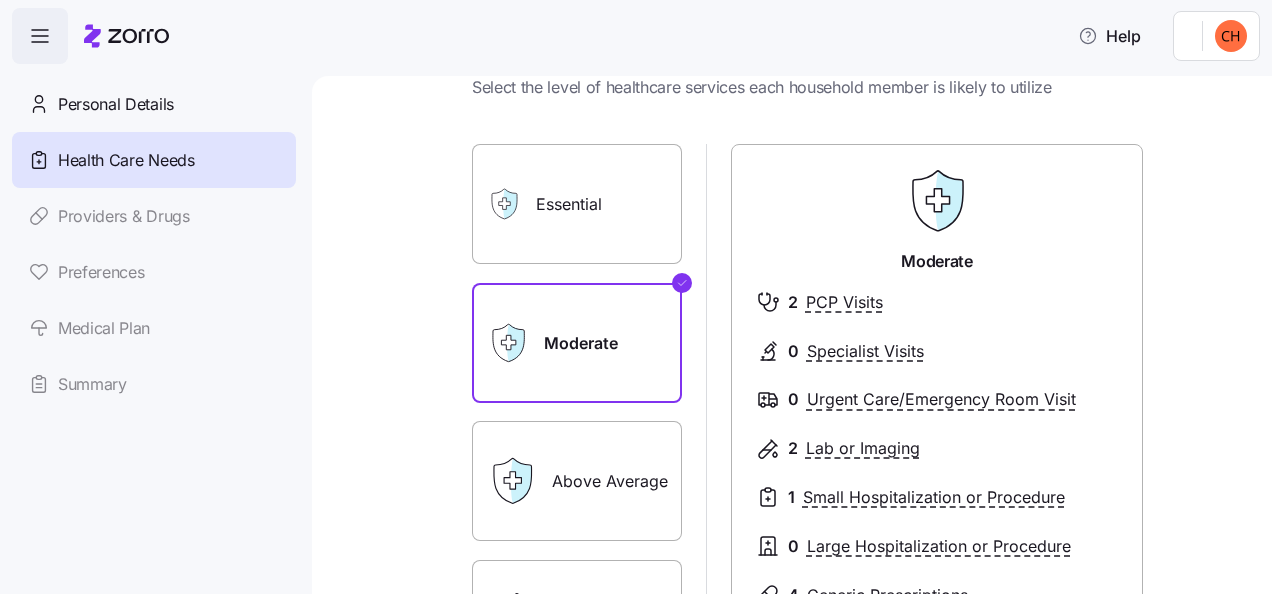scroll, scrollTop: 0, scrollLeft: 0, axis: both 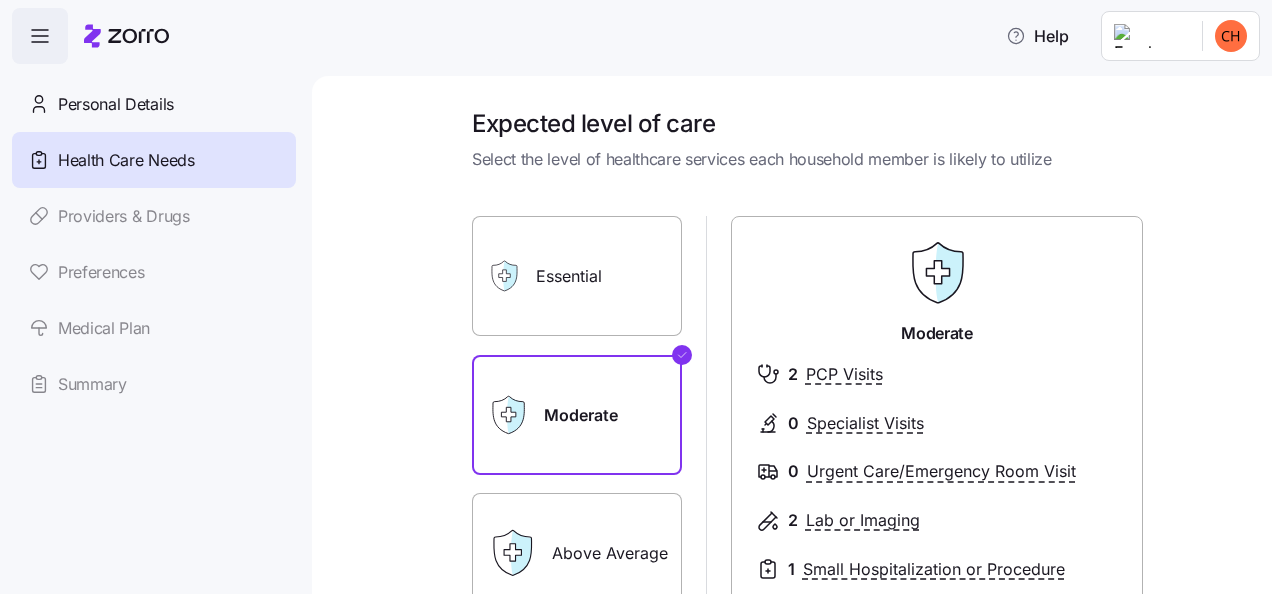 click on "Essential" at bounding box center (577, 276) 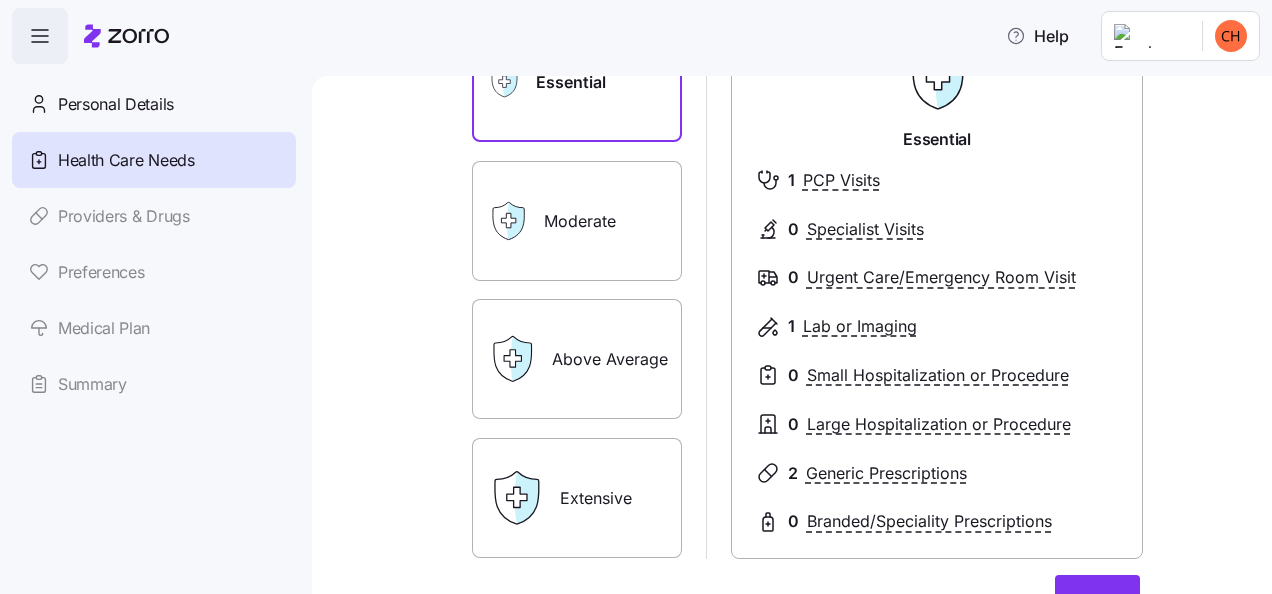 scroll, scrollTop: 100, scrollLeft: 0, axis: vertical 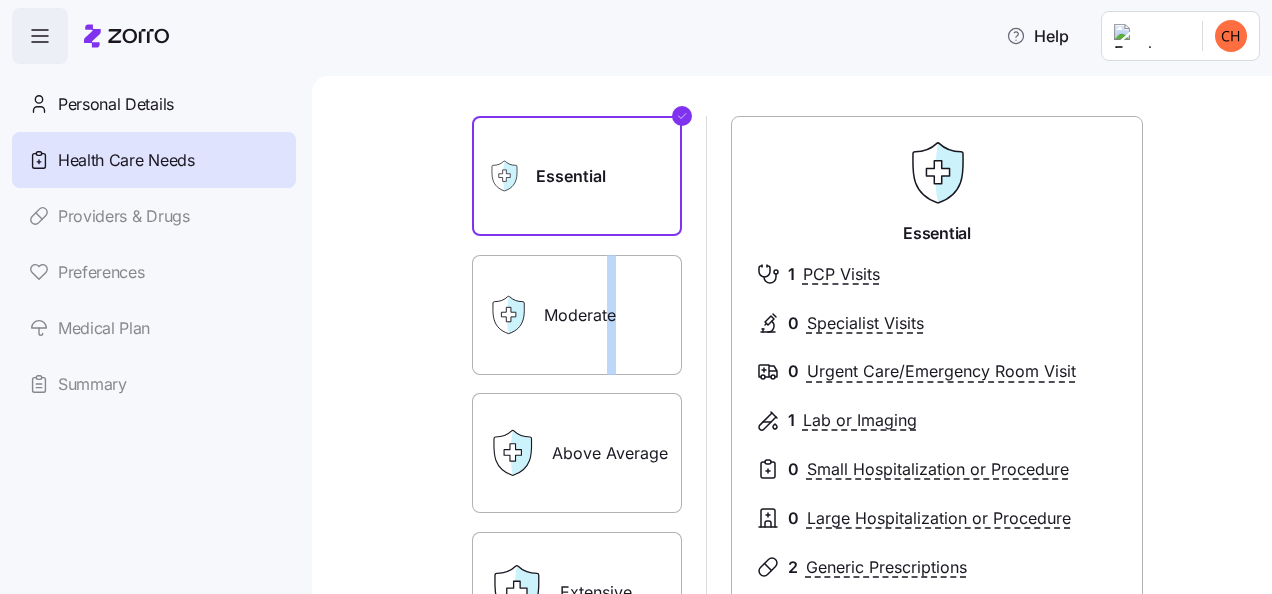 click on "Moderate" at bounding box center [577, 315] 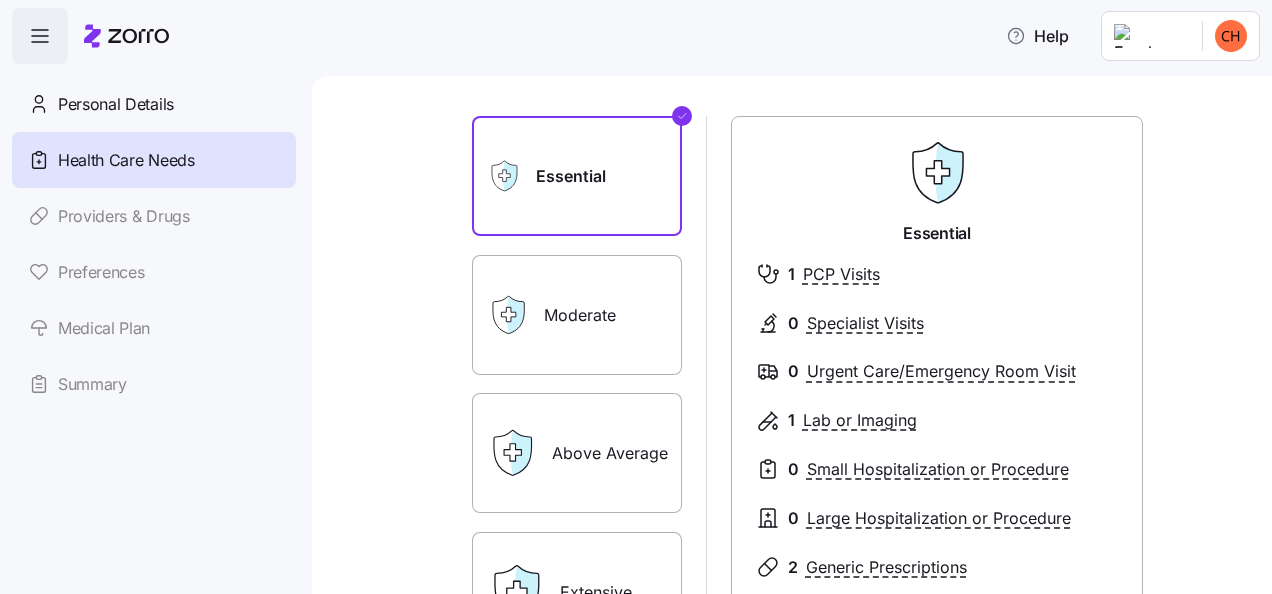 drag, startPoint x: 604, startPoint y: 328, endPoint x: 548, endPoint y: 322, distance: 56.32051 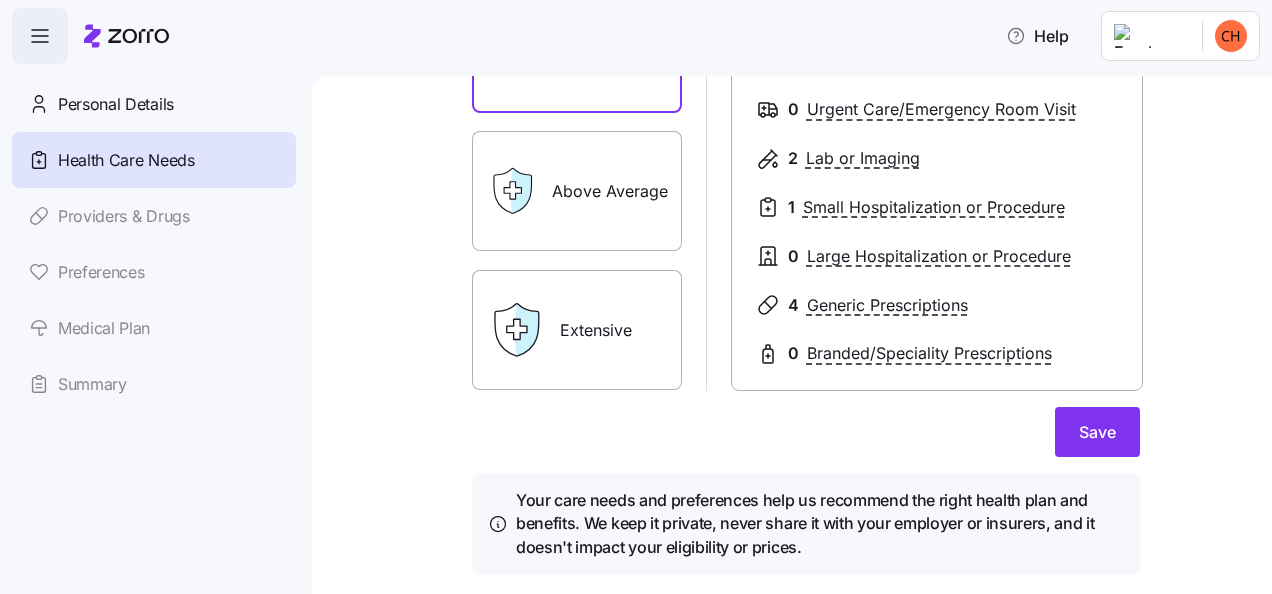 scroll, scrollTop: 414, scrollLeft: 0, axis: vertical 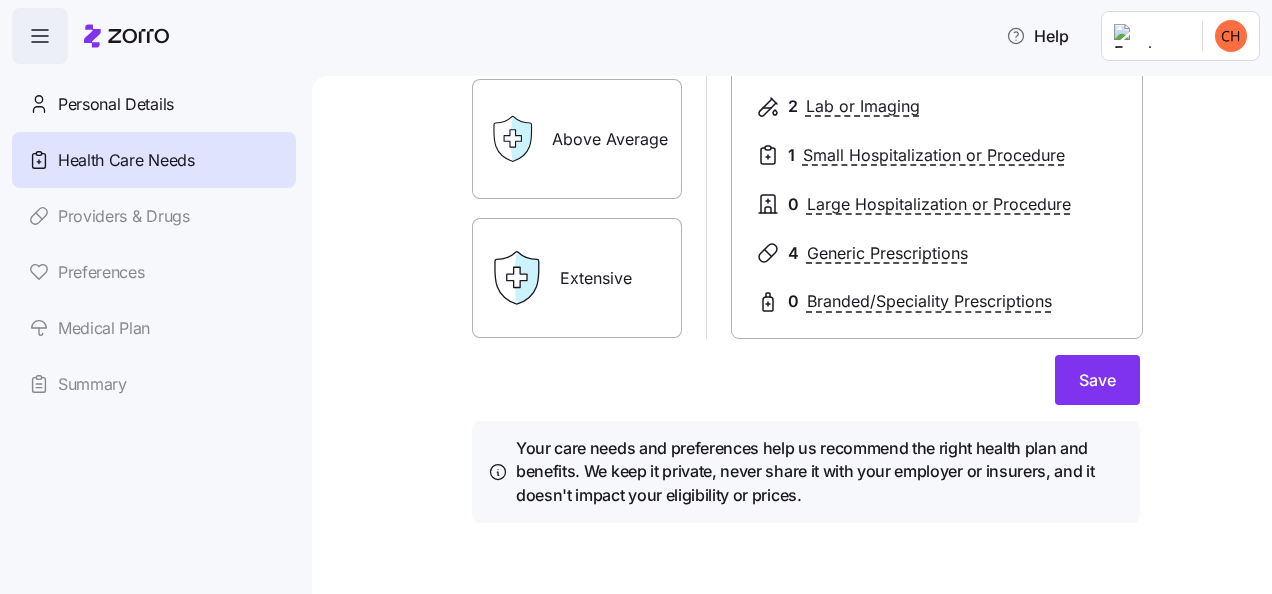 click on "Expected level of care Select the level of healthcare services each household member is likely to utilize Essential Moderate Above Average Extensive Moderate 2 PCP Visits 0 Specialist Visits 0 Urgent Care/Emergency Room Visit 2 Lab or Imaging 1 Small Hospitalization or Procedure 0 Large Hospitalization or Procedure 4 Generic Prescriptions 0 Branded/Speciality Prescriptions Save Your care needs and preferences help us recommend the right health plan and benefits. We keep it private, never share it with your employer or insurers, and it doesn't impact your eligibility or prices." at bounding box center [806, 120] 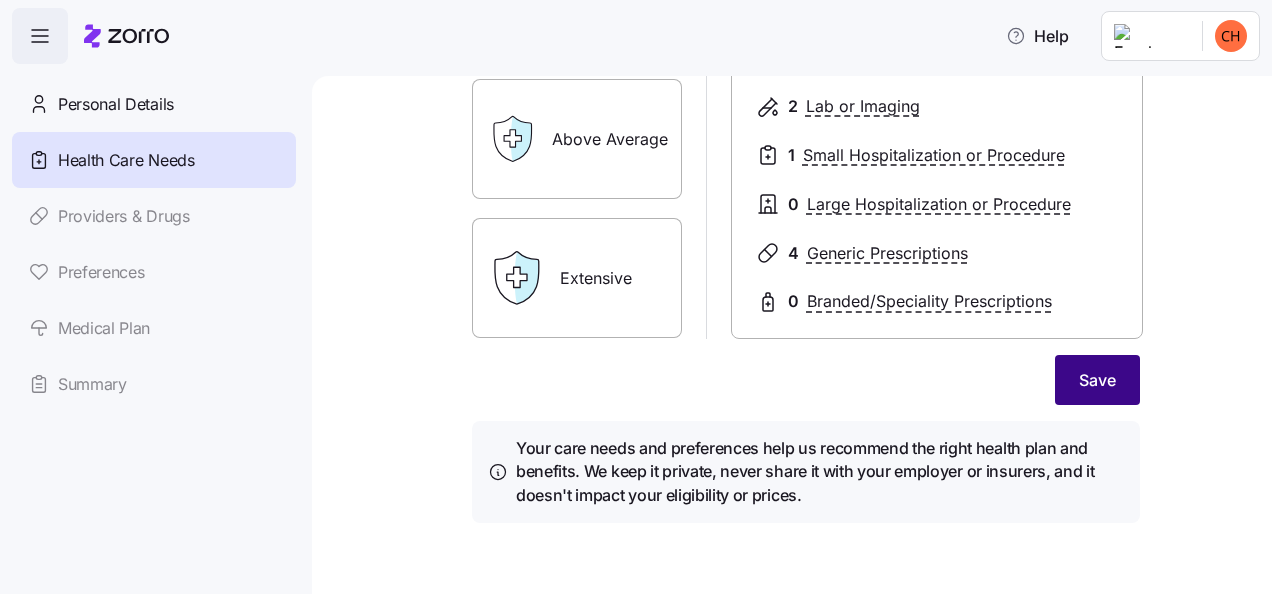 click on "Save" at bounding box center [1097, 380] 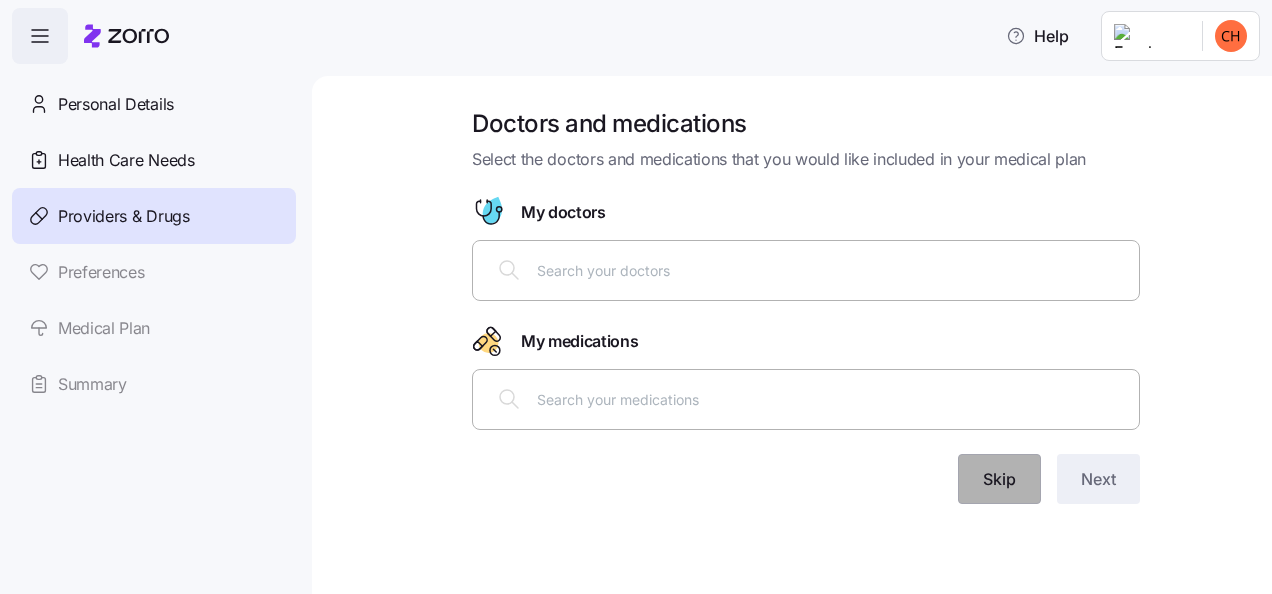click on "Skip" at bounding box center [999, 479] 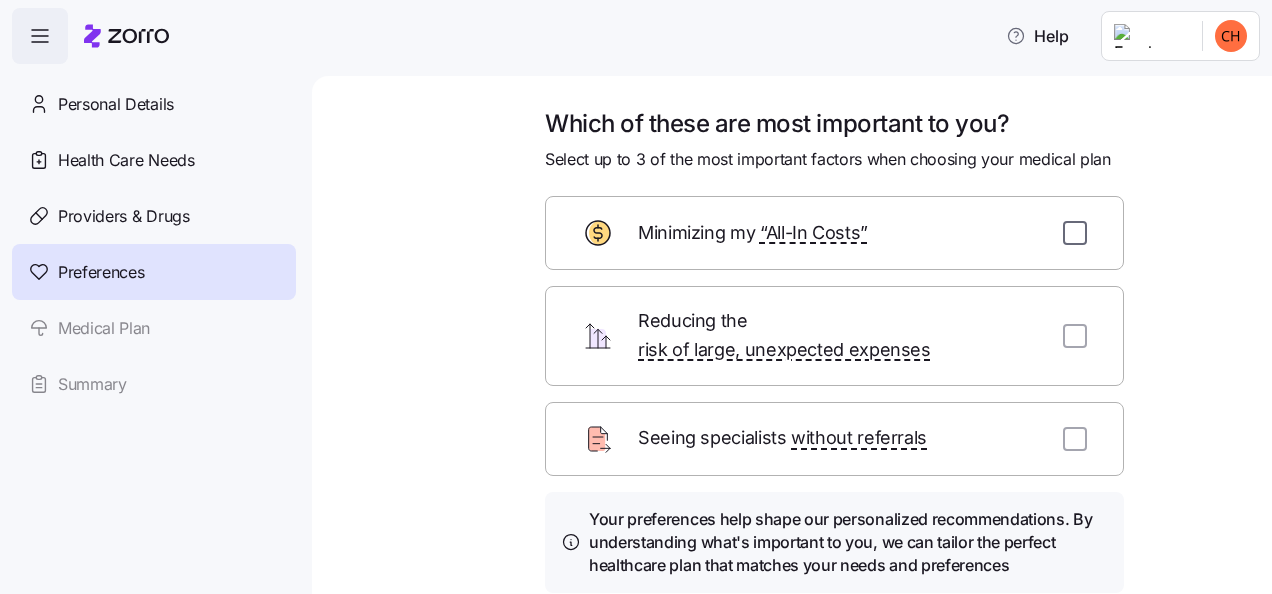 click at bounding box center [1075, 233] 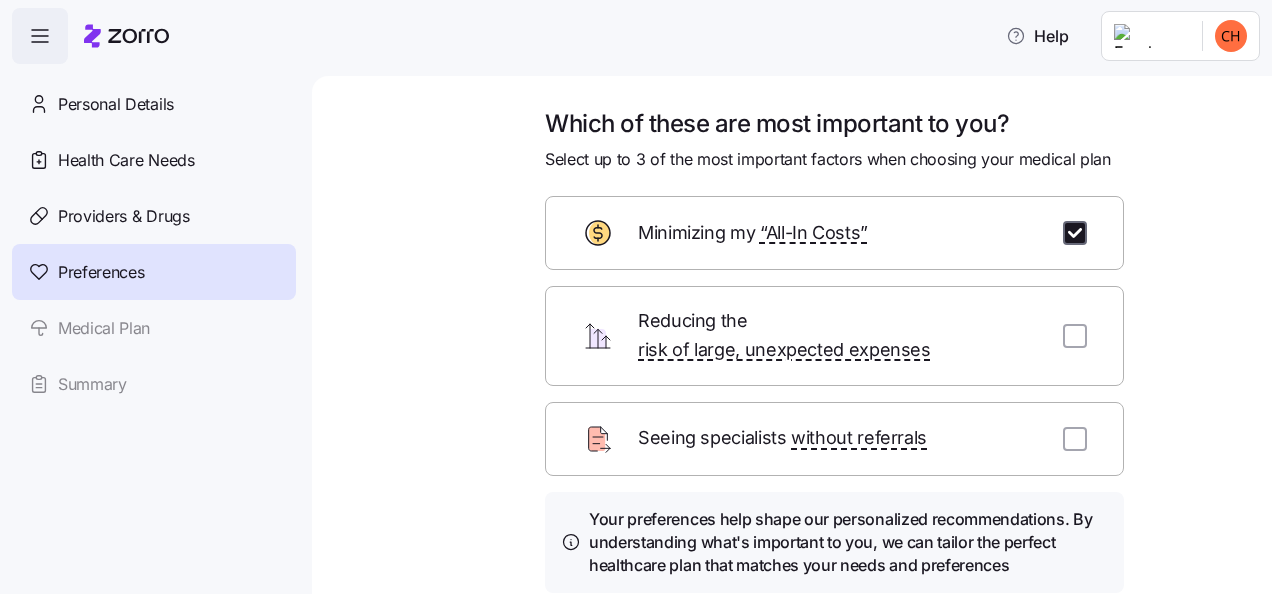 checkbox on "true" 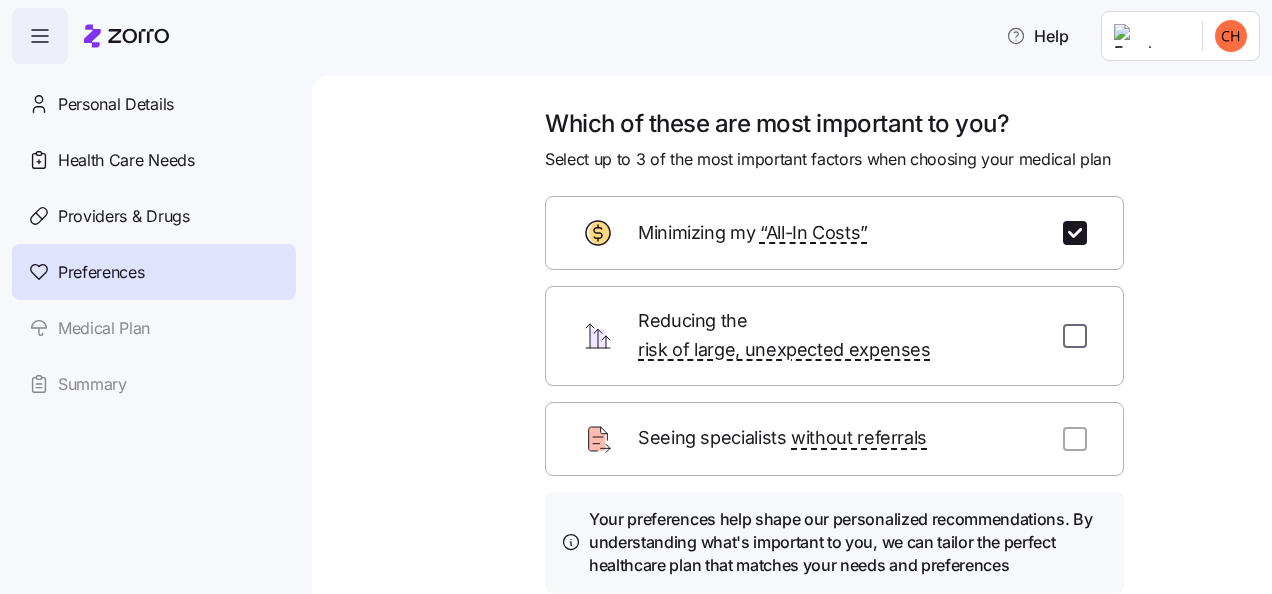 click at bounding box center [1075, 336] 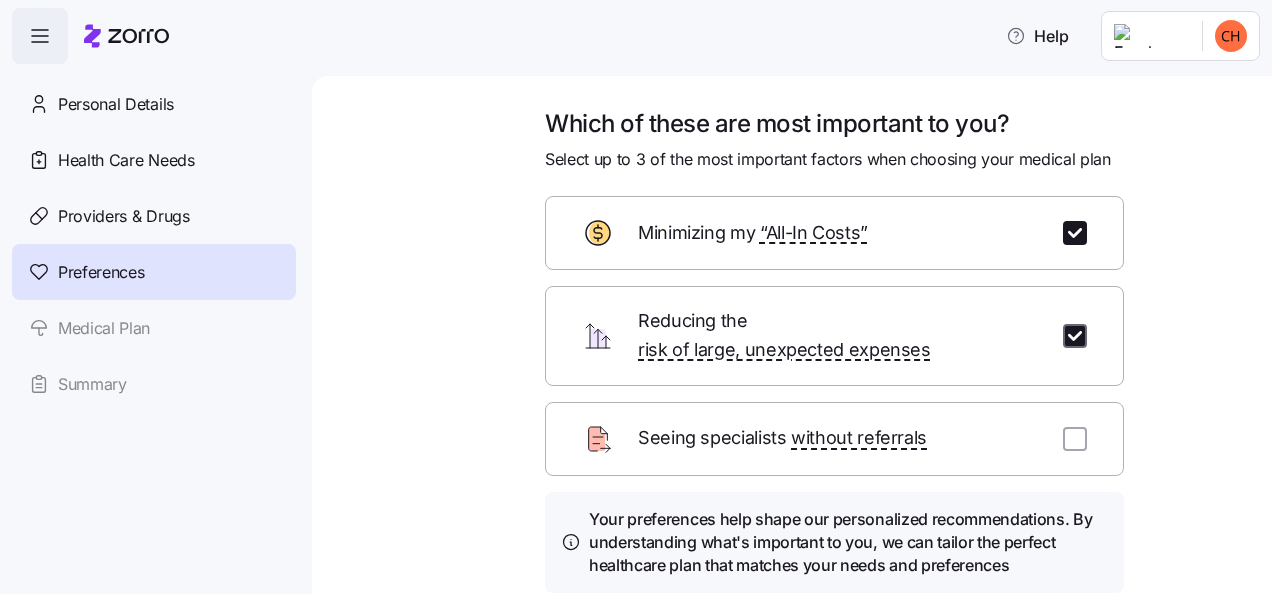 checkbox on "true" 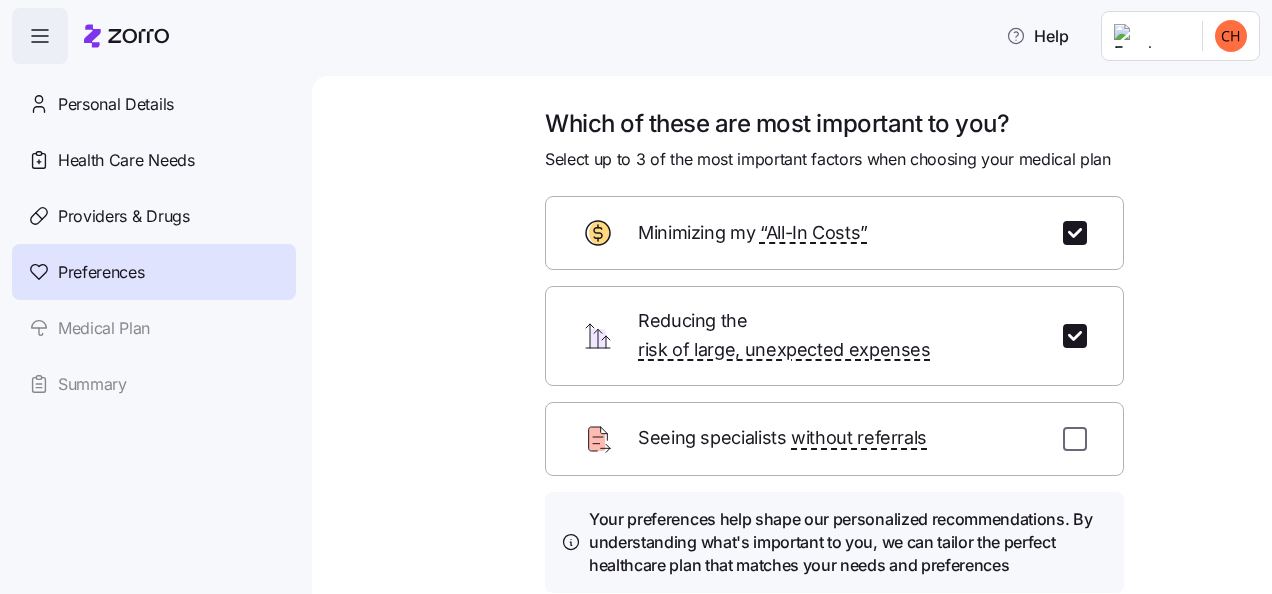 scroll, scrollTop: 137, scrollLeft: 0, axis: vertical 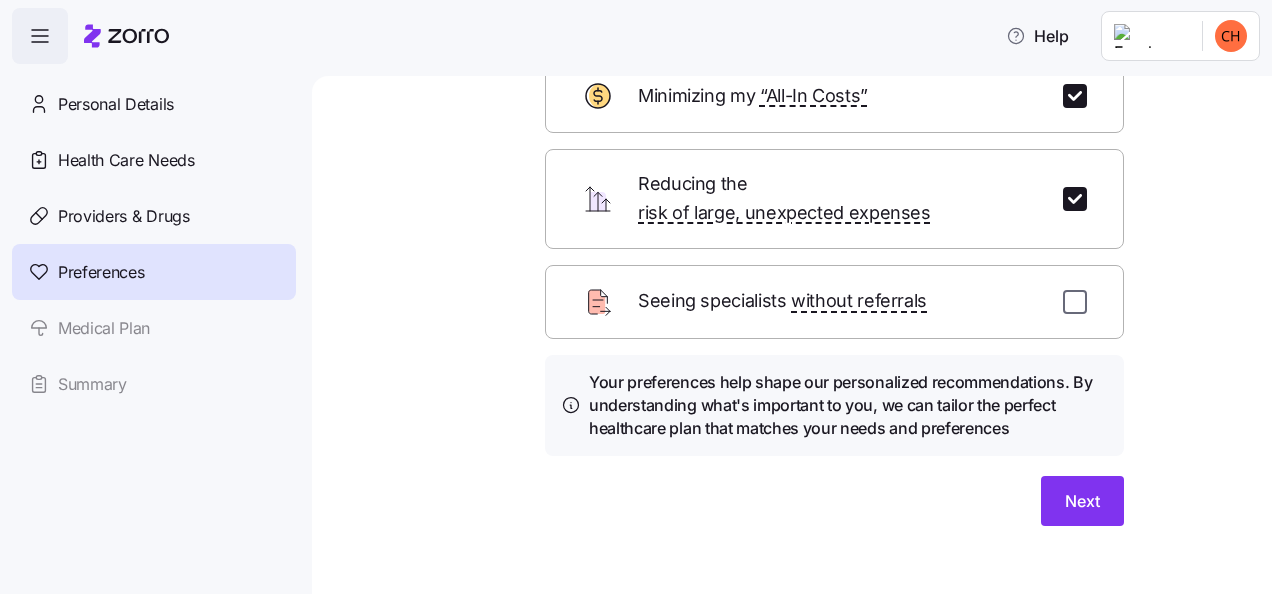 click at bounding box center [1075, 302] 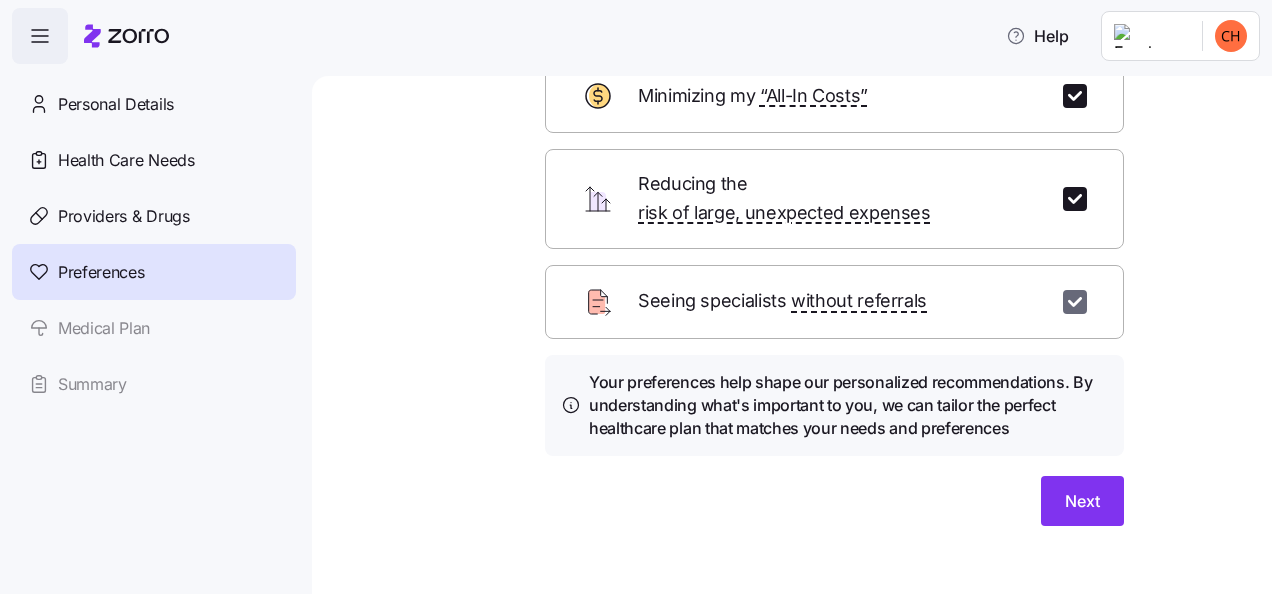 click at bounding box center [1075, 302] 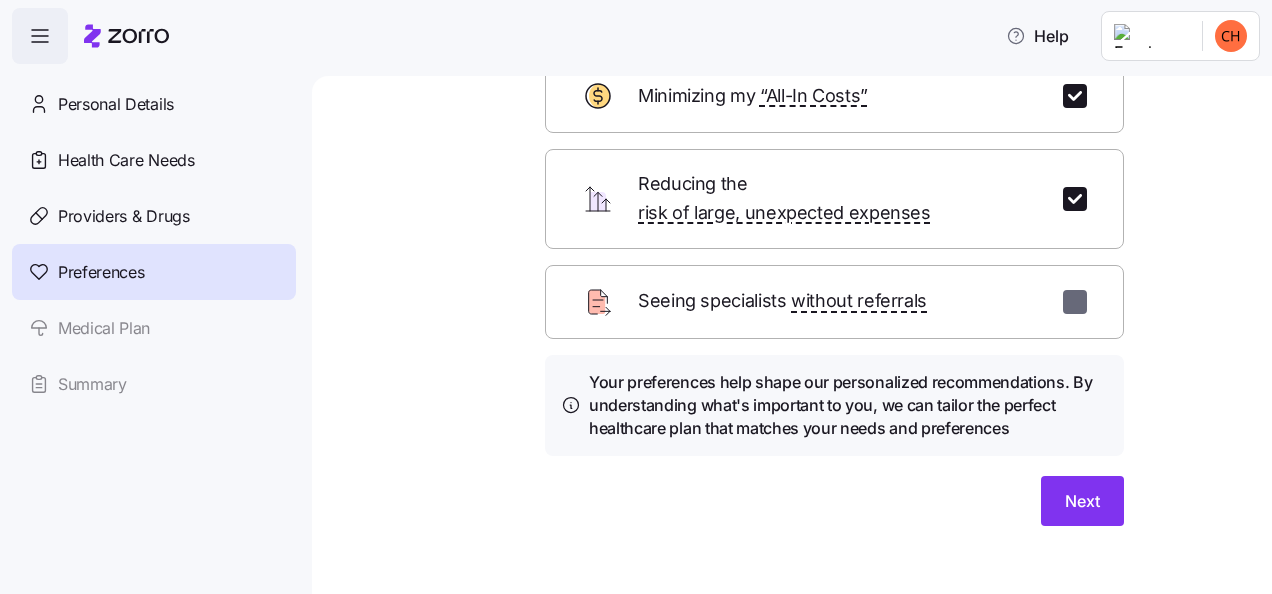 checkbox on "false" 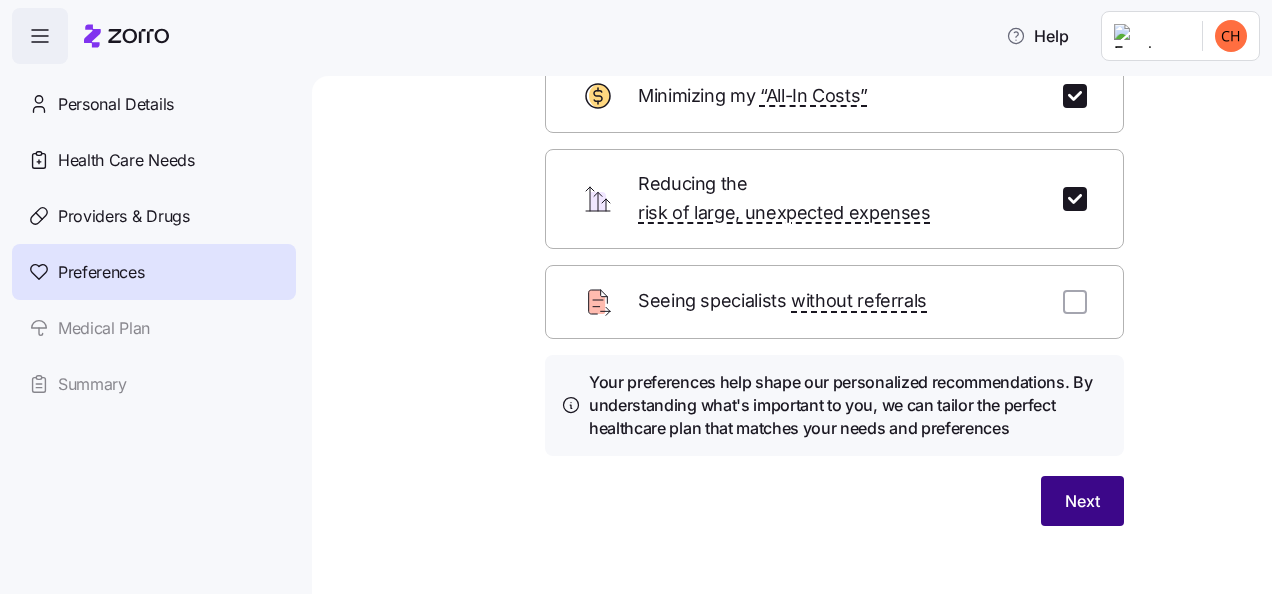 click on "Next" at bounding box center [1082, 501] 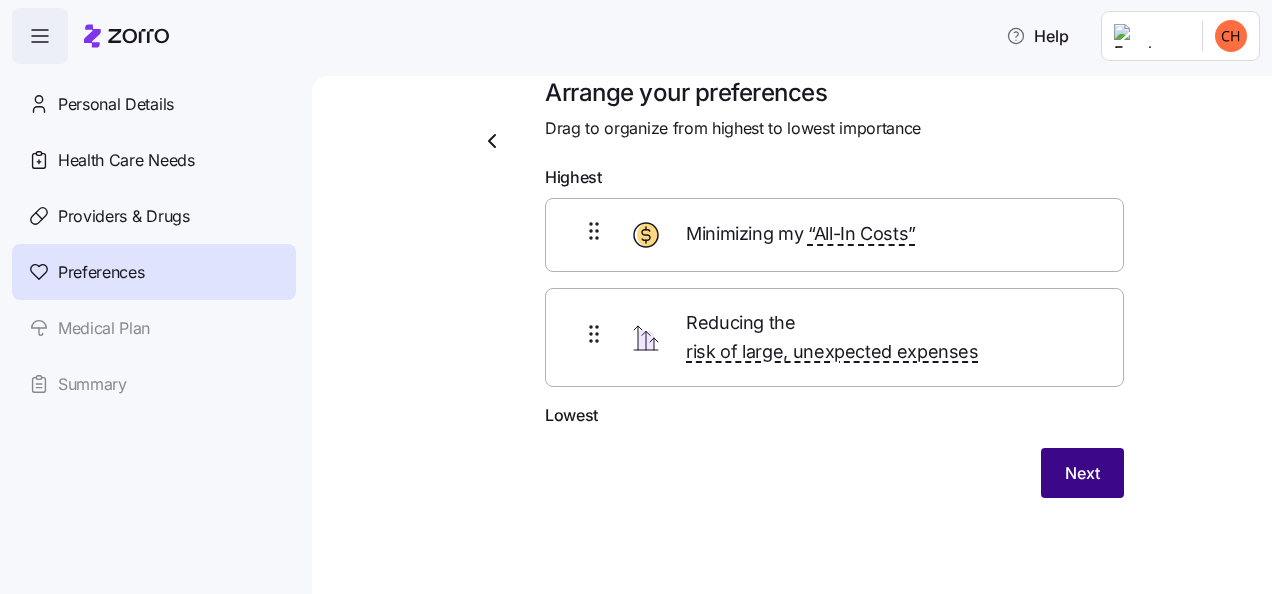 scroll, scrollTop: 4, scrollLeft: 0, axis: vertical 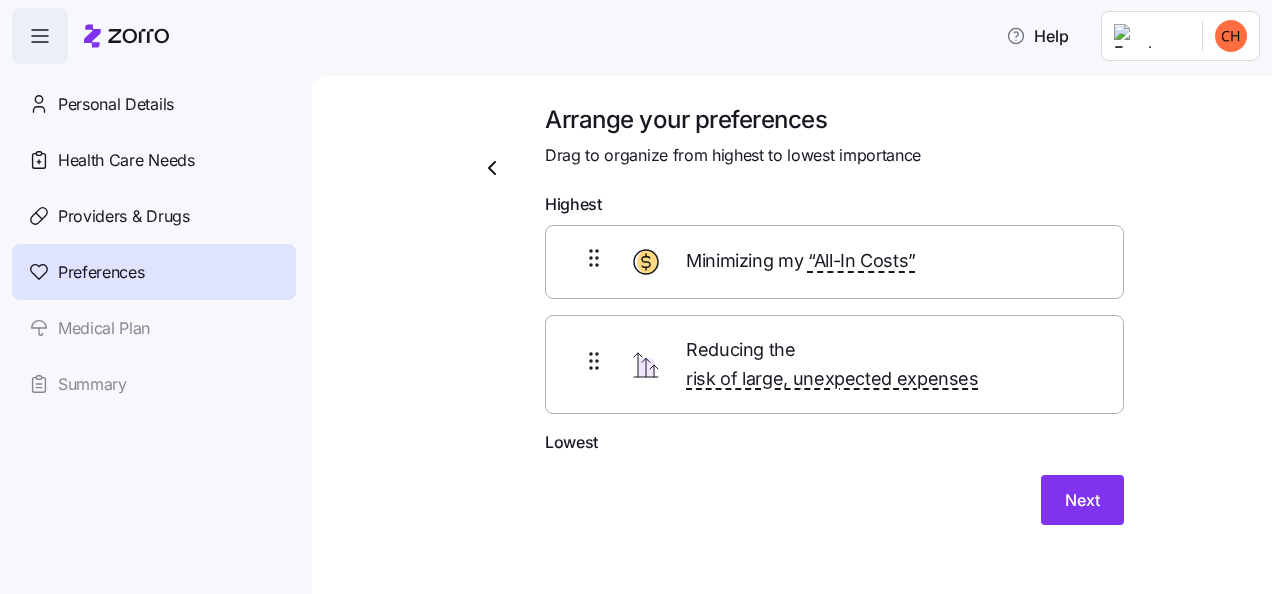 drag, startPoint x: 1062, startPoint y: 483, endPoint x: 845, endPoint y: 458, distance: 218.43535 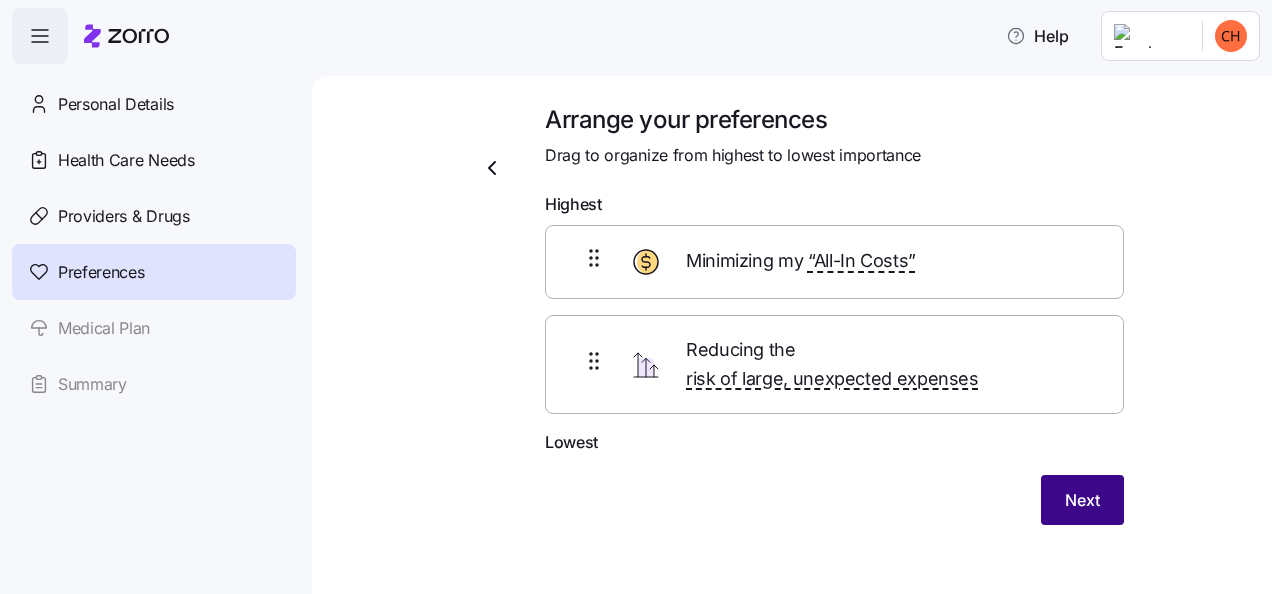 click on "Next" at bounding box center [1082, 500] 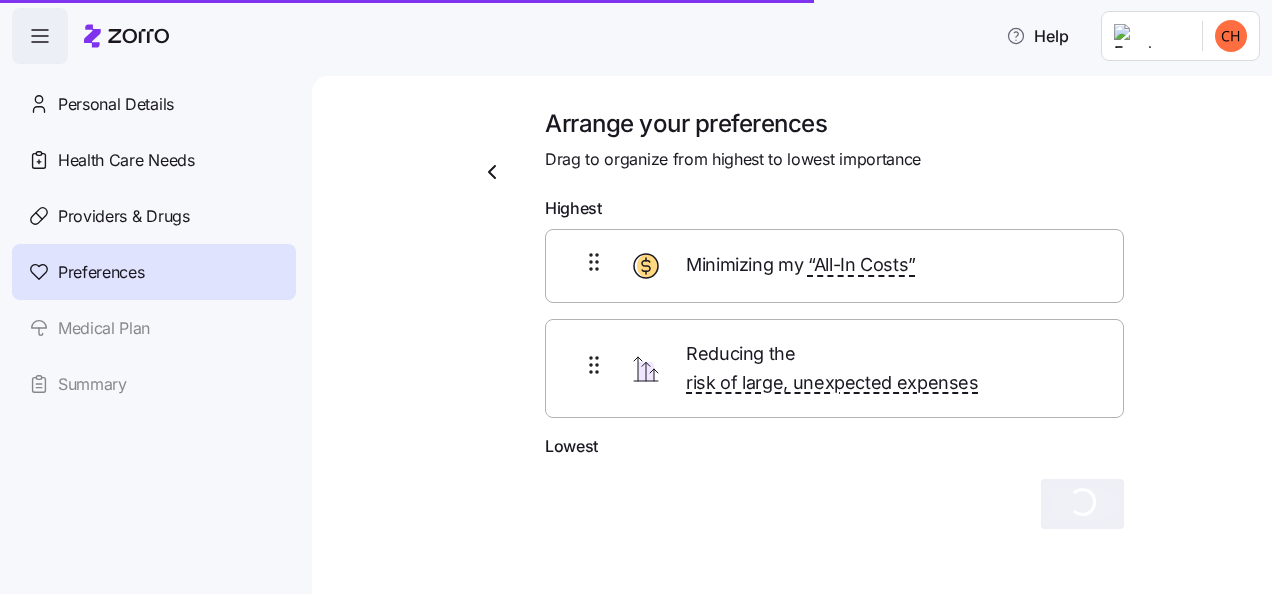 scroll, scrollTop: 0, scrollLeft: 0, axis: both 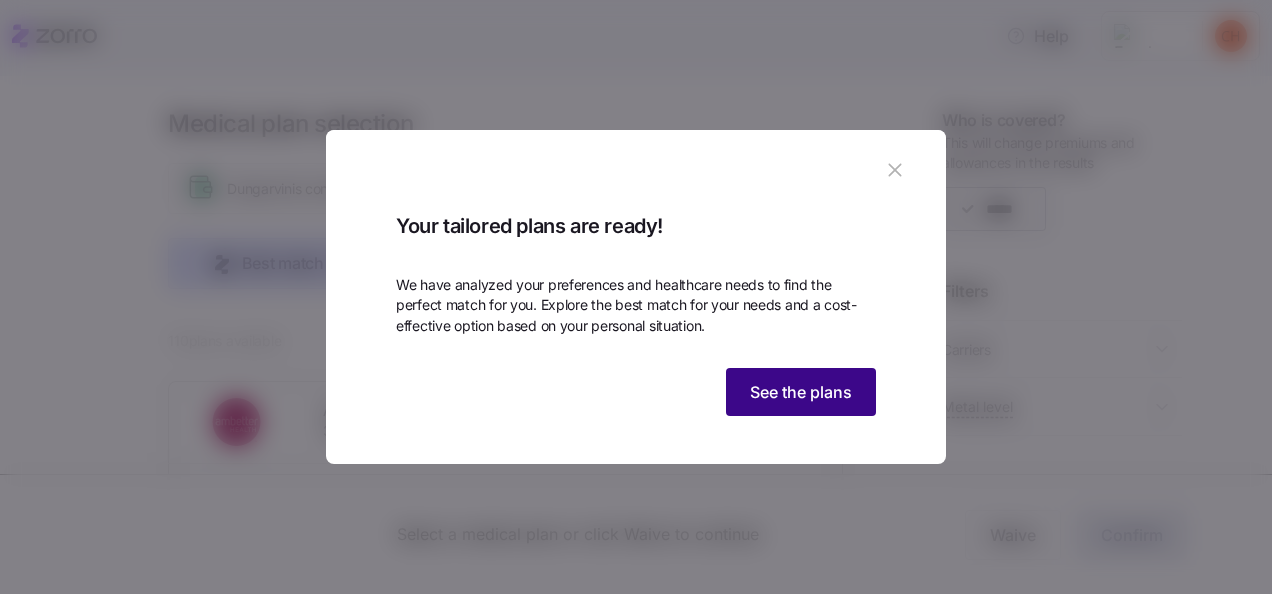 click on "See the plans" at bounding box center (801, 392) 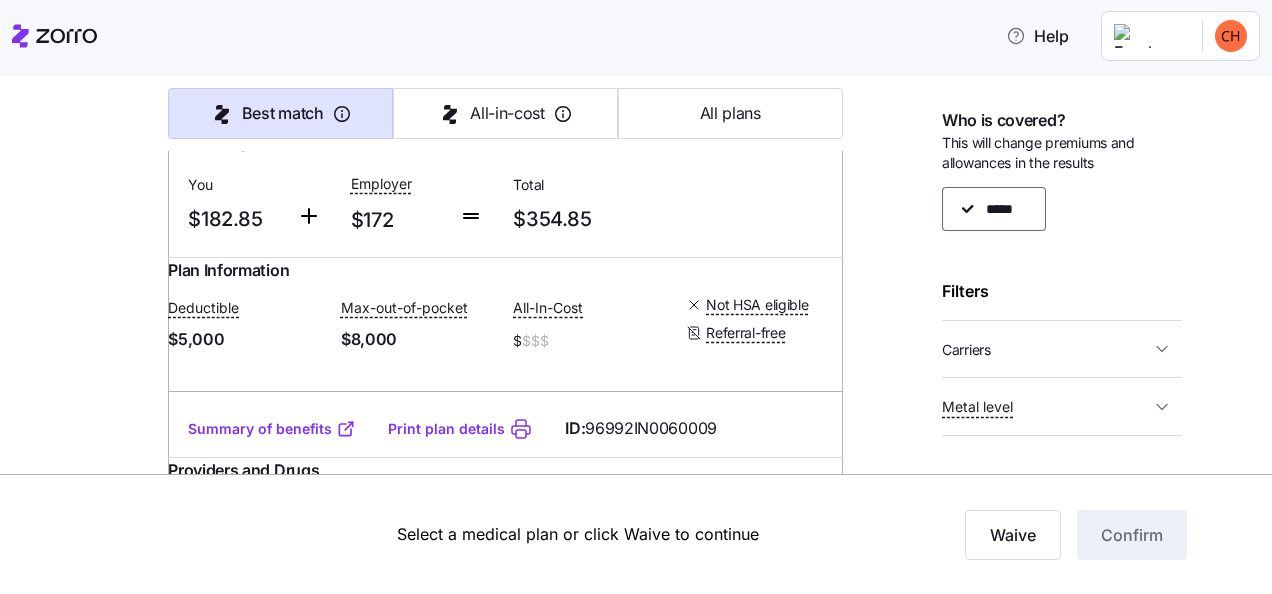 scroll, scrollTop: 25325, scrollLeft: 0, axis: vertical 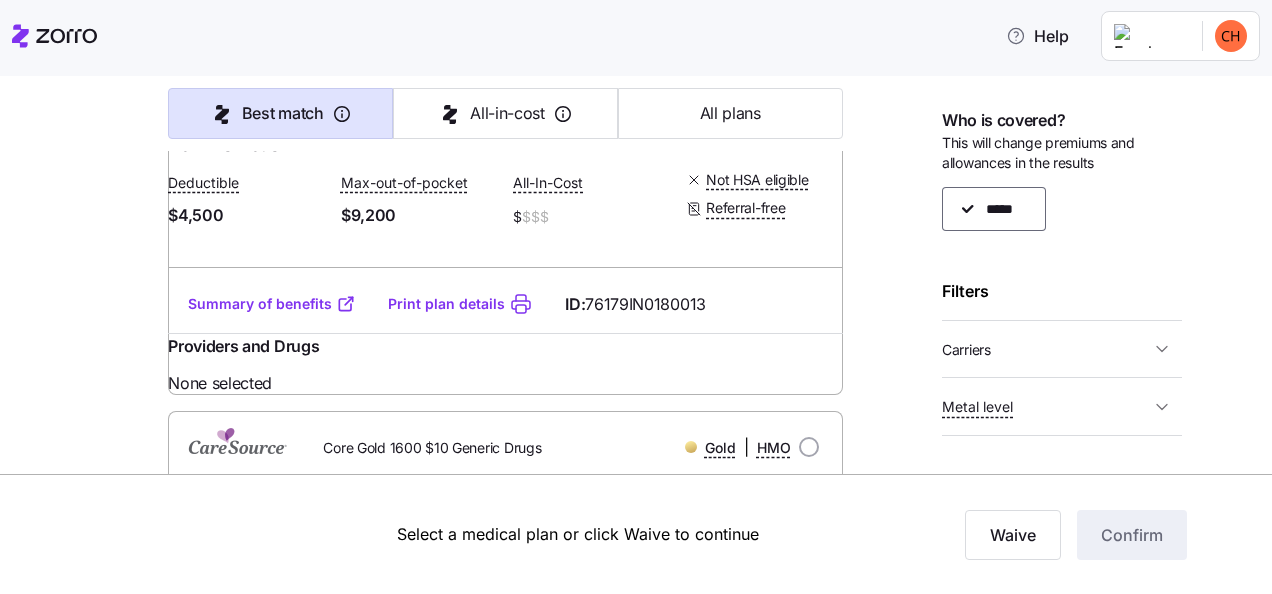 click on "Carriers" at bounding box center [1046, 349] 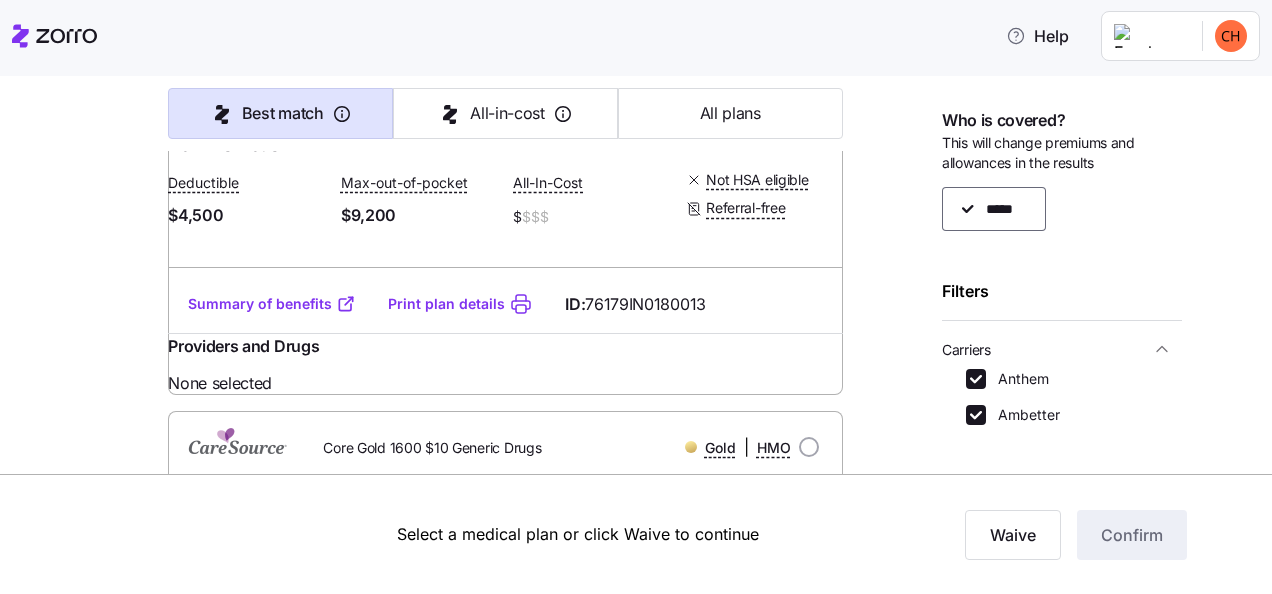 click on "Carriers" at bounding box center [1046, 349] 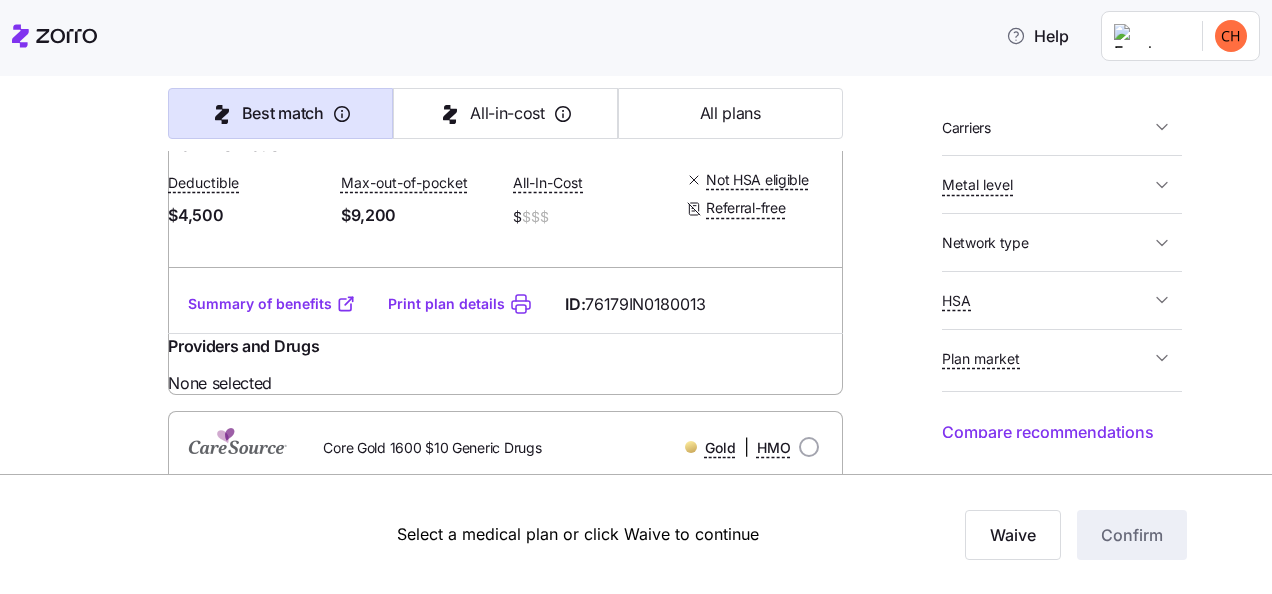 scroll, scrollTop: 226, scrollLeft: 0, axis: vertical 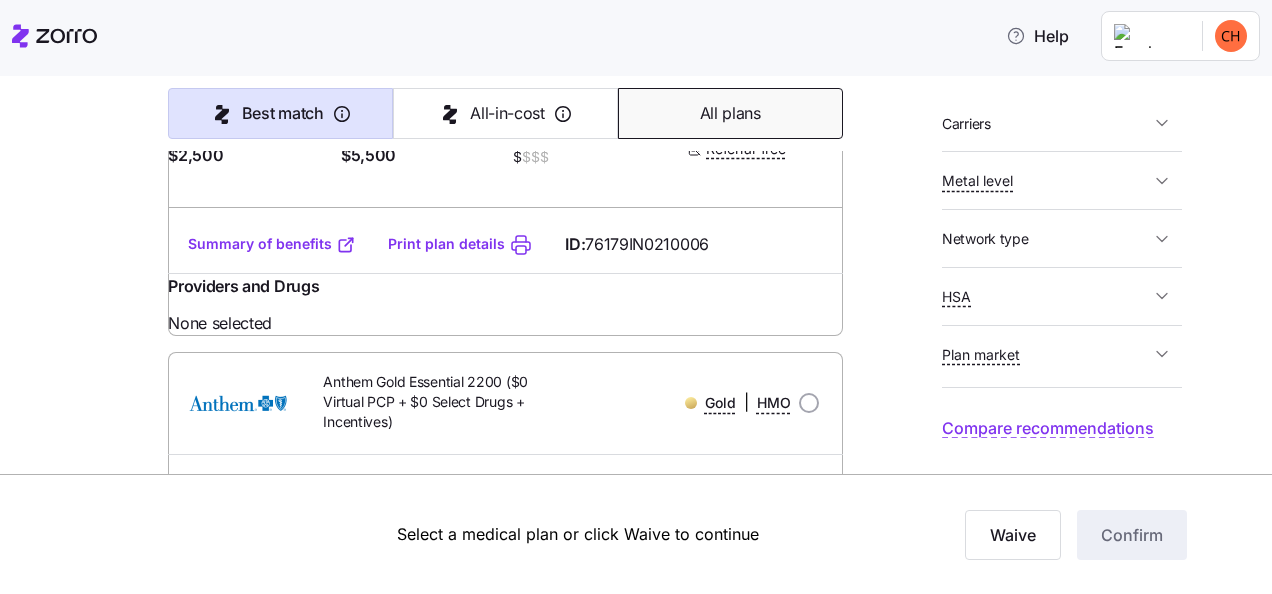 click on "All plans" at bounding box center [730, 113] 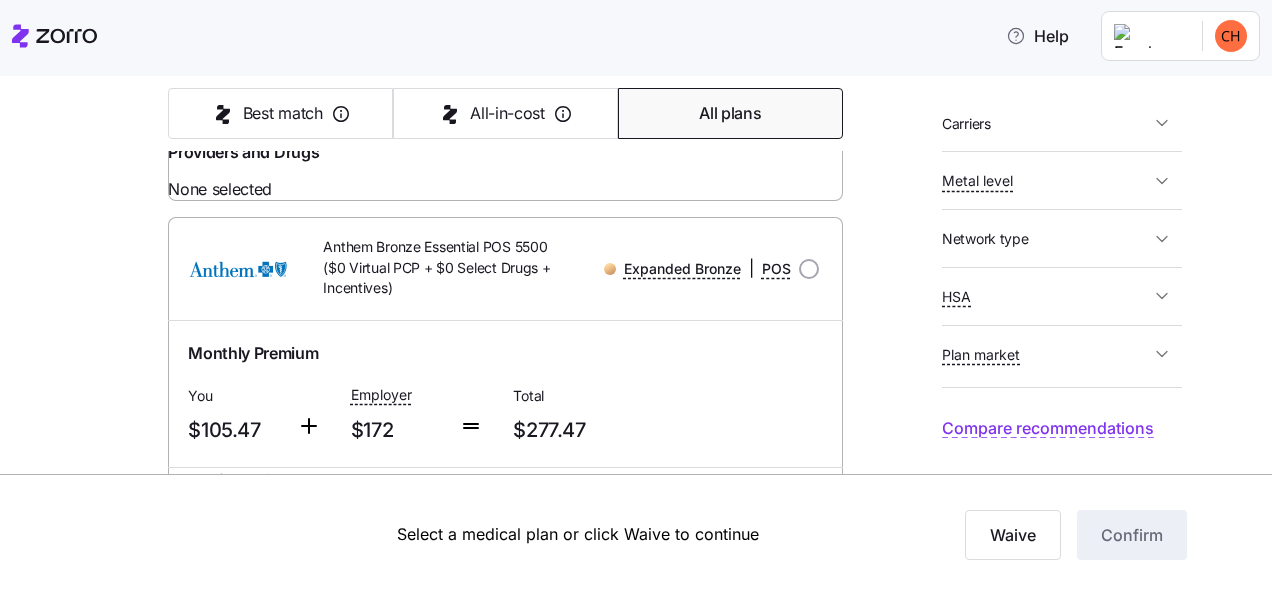 type on "Premium" 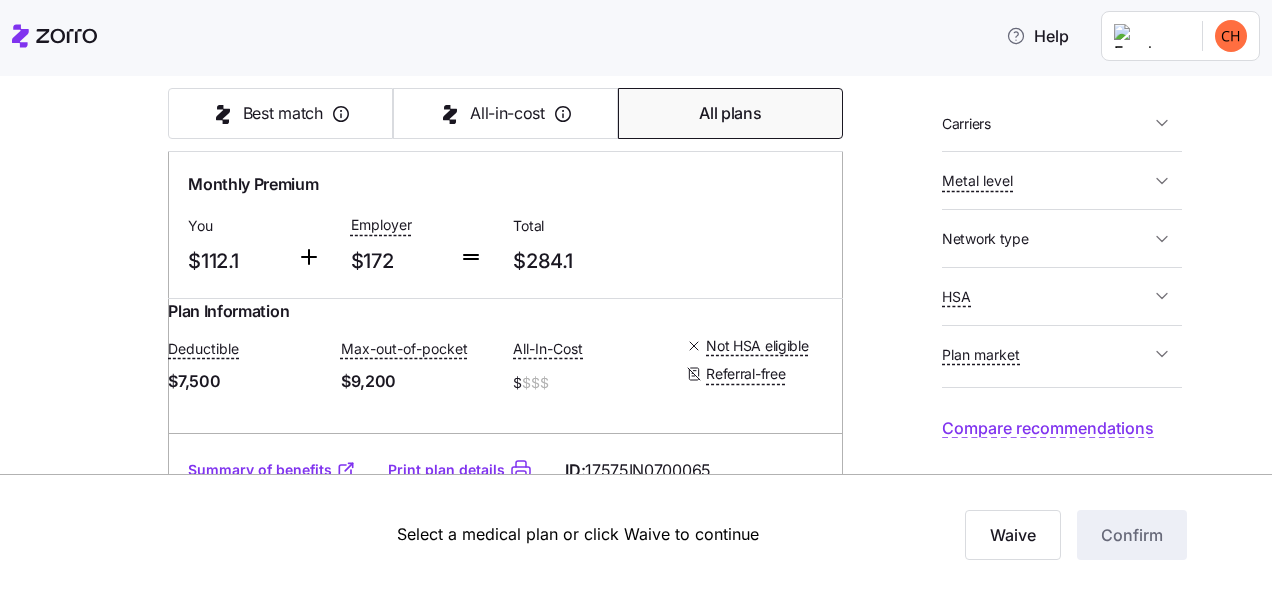 scroll, scrollTop: 2200, scrollLeft: 0, axis: vertical 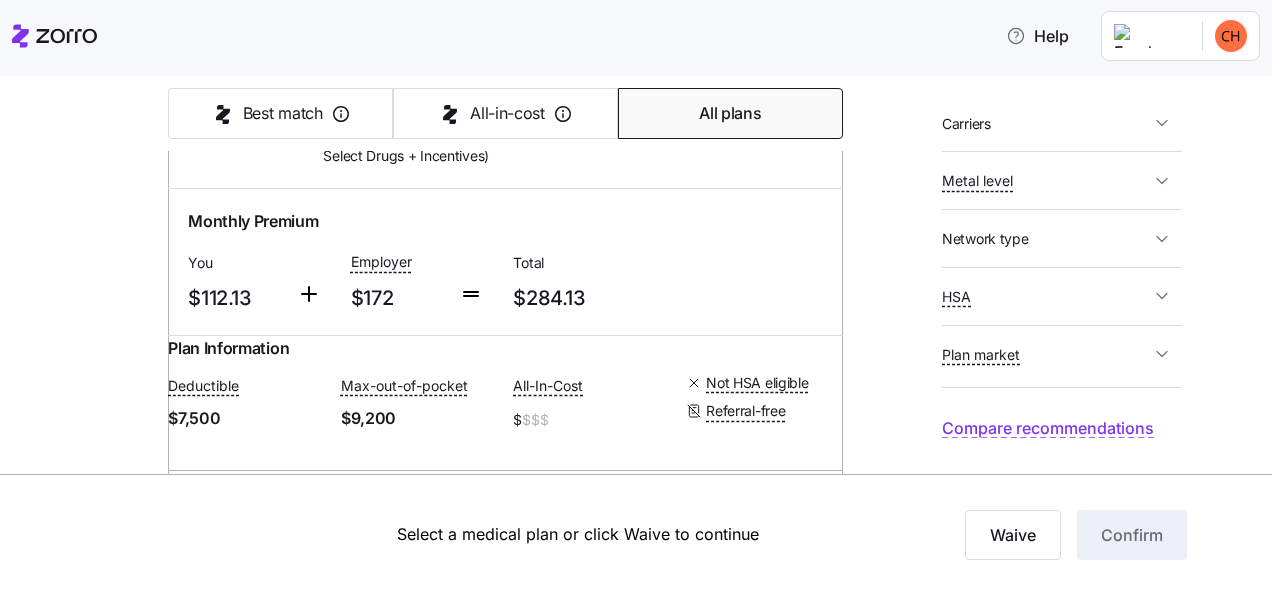 click on "Summary of benefits" at bounding box center (272, -22) 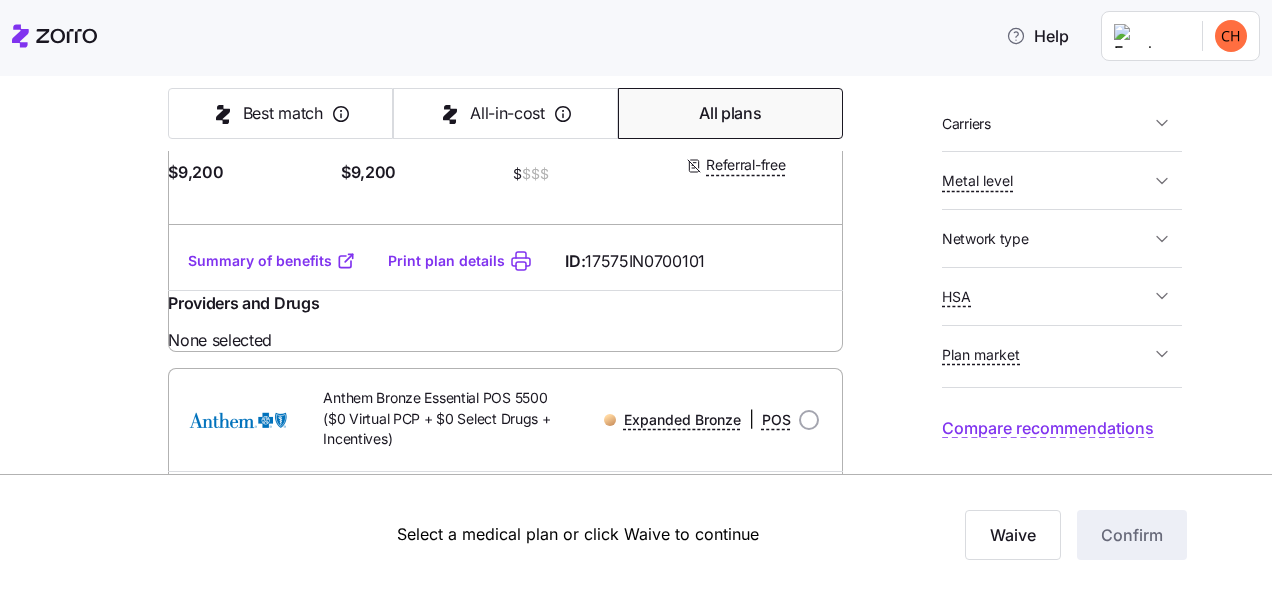 scroll, scrollTop: 1000, scrollLeft: 0, axis: vertical 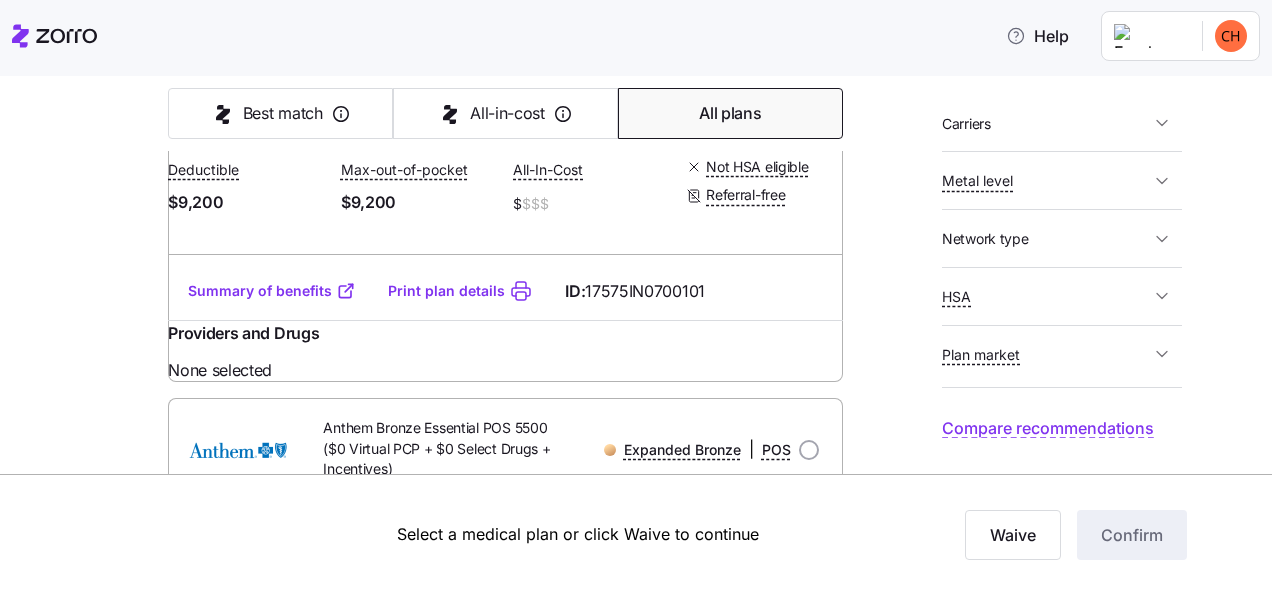 click on "Summary of benefits" at bounding box center (272, 291) 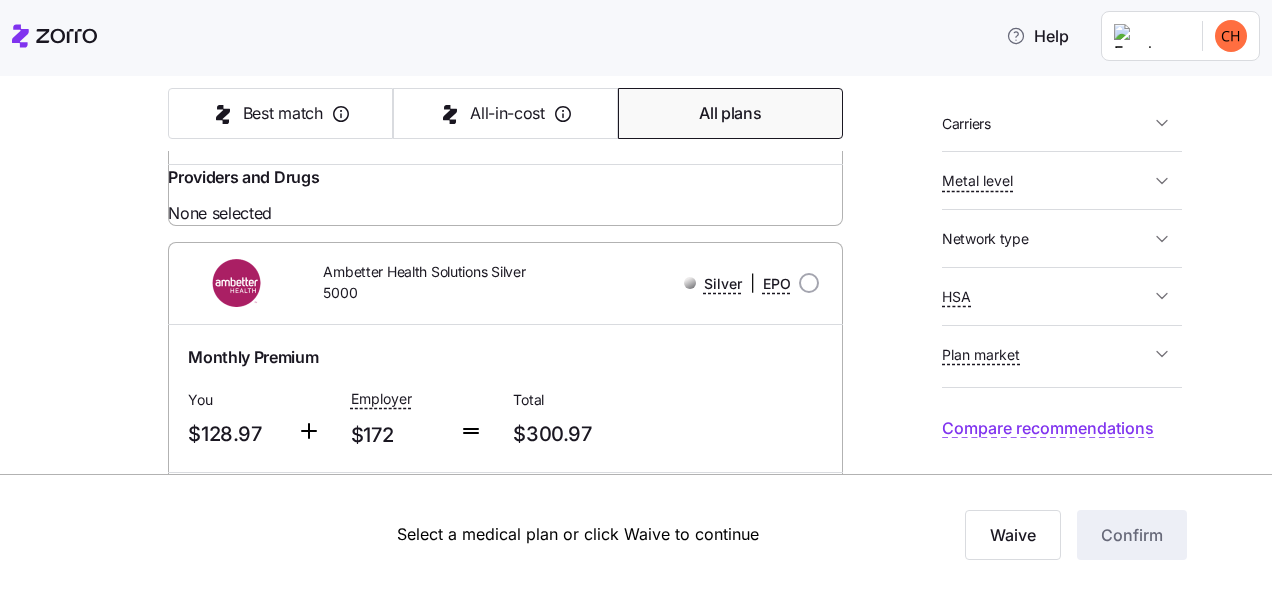 scroll, scrollTop: 6300, scrollLeft: 0, axis: vertical 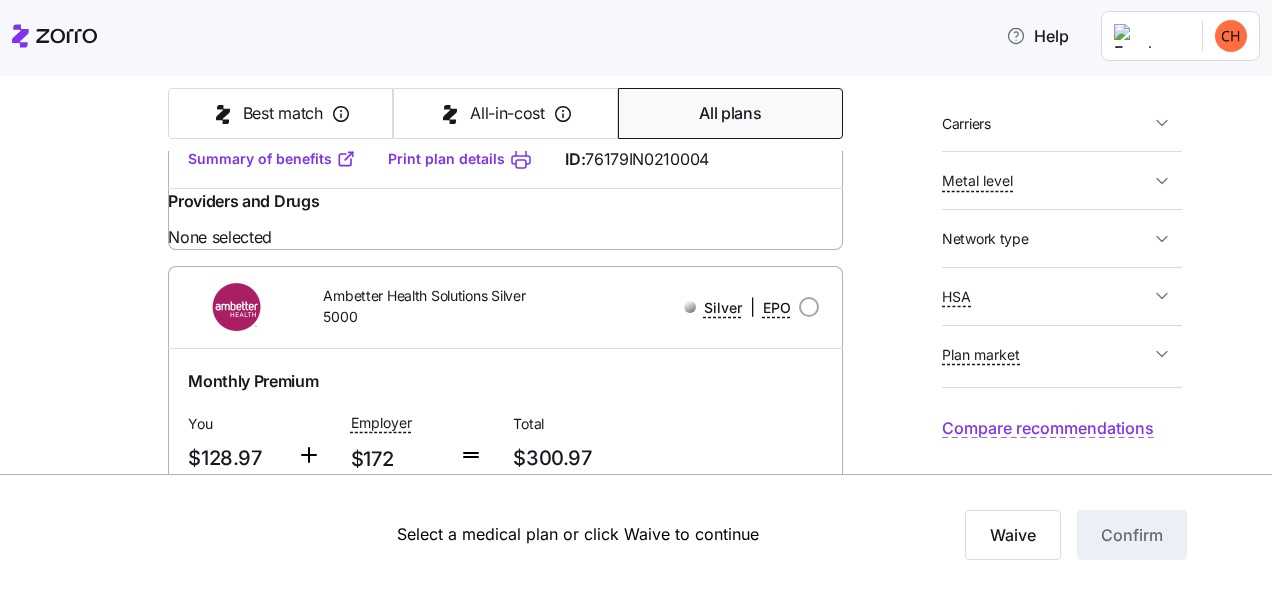 click on "Summary of benefits" at bounding box center (272, -350) 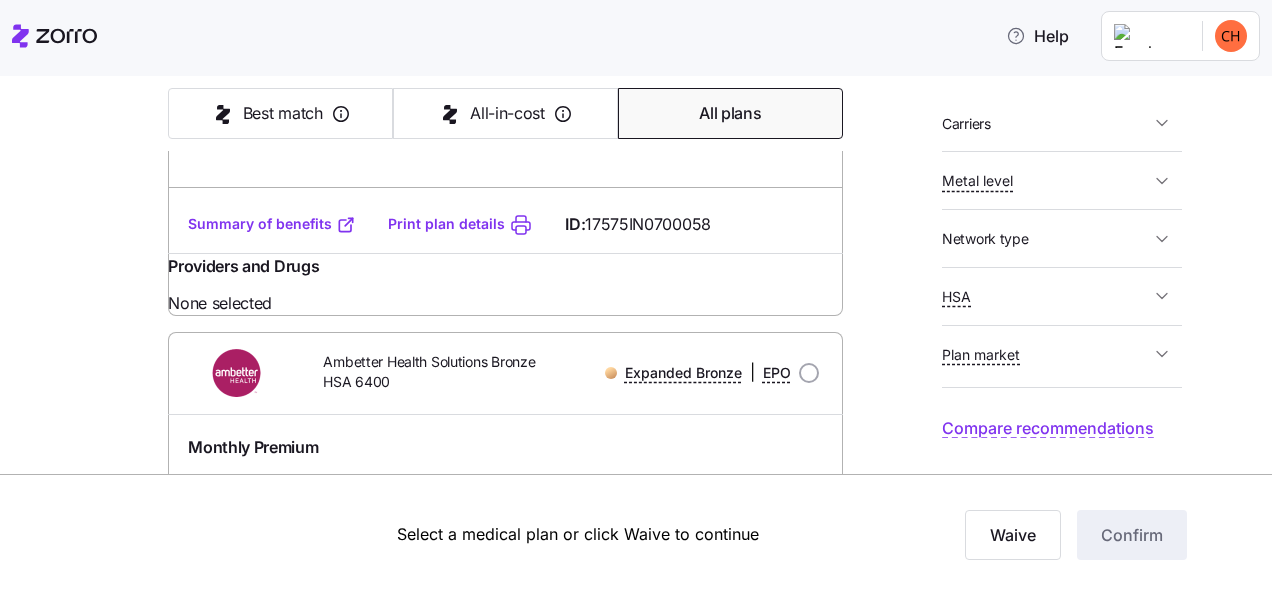 scroll, scrollTop: 3800, scrollLeft: 0, axis: vertical 